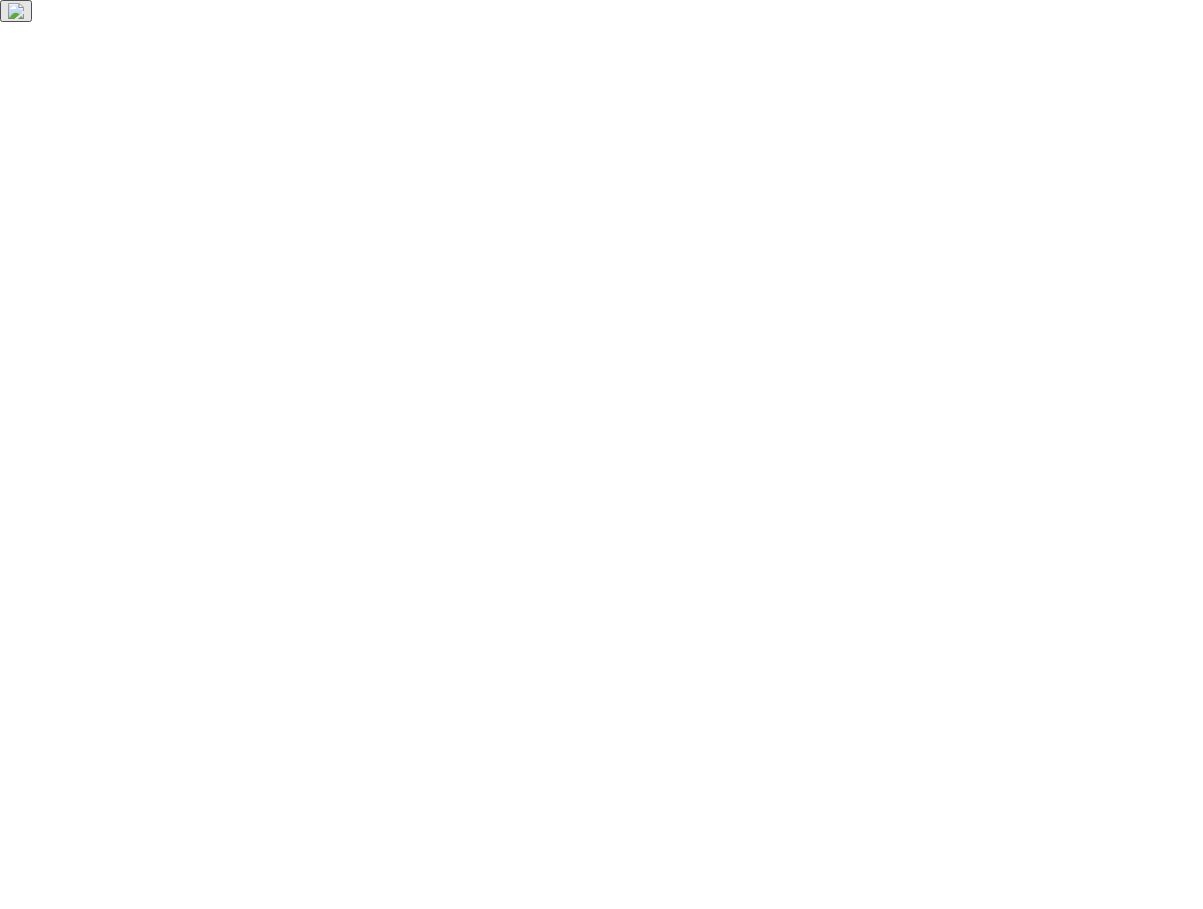 scroll, scrollTop: 0, scrollLeft: 0, axis: both 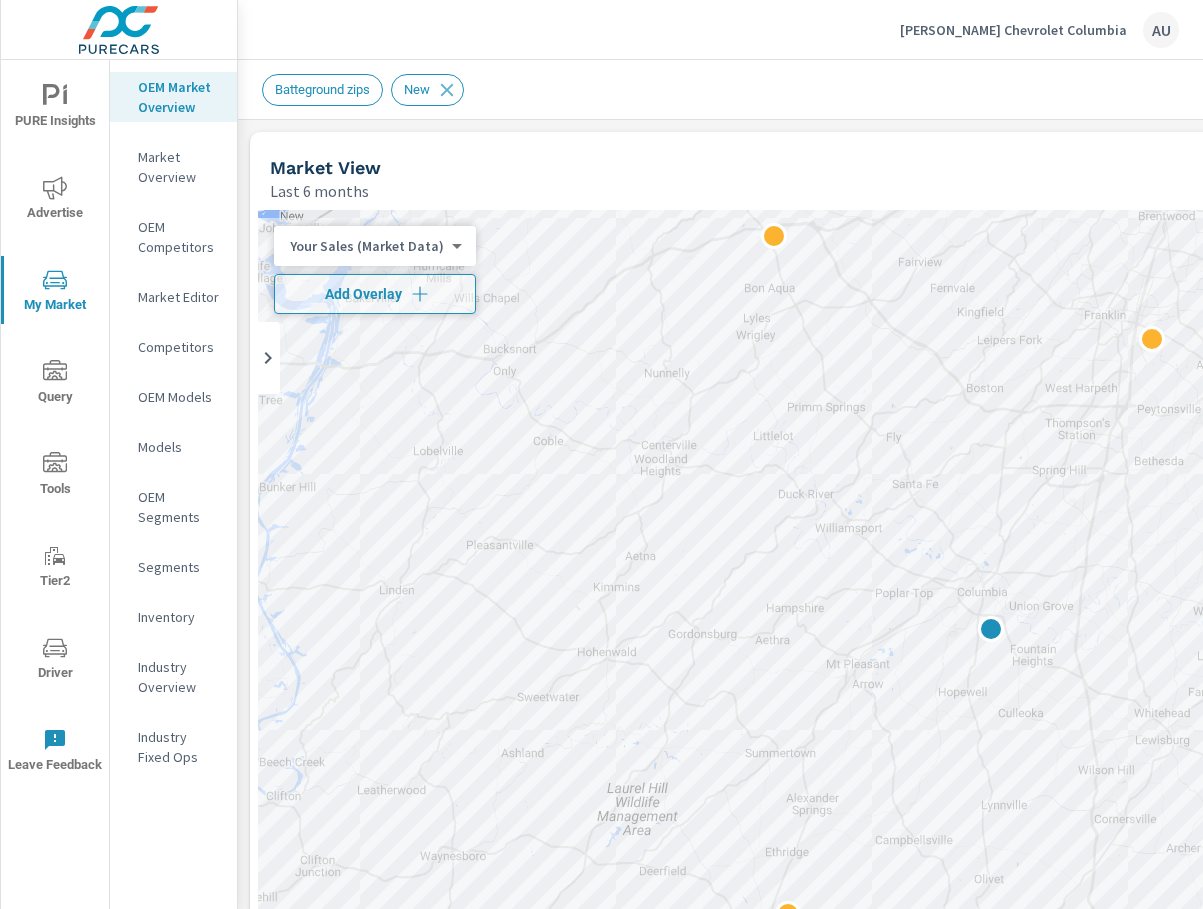 click on "Market Overview" at bounding box center [179, 167] 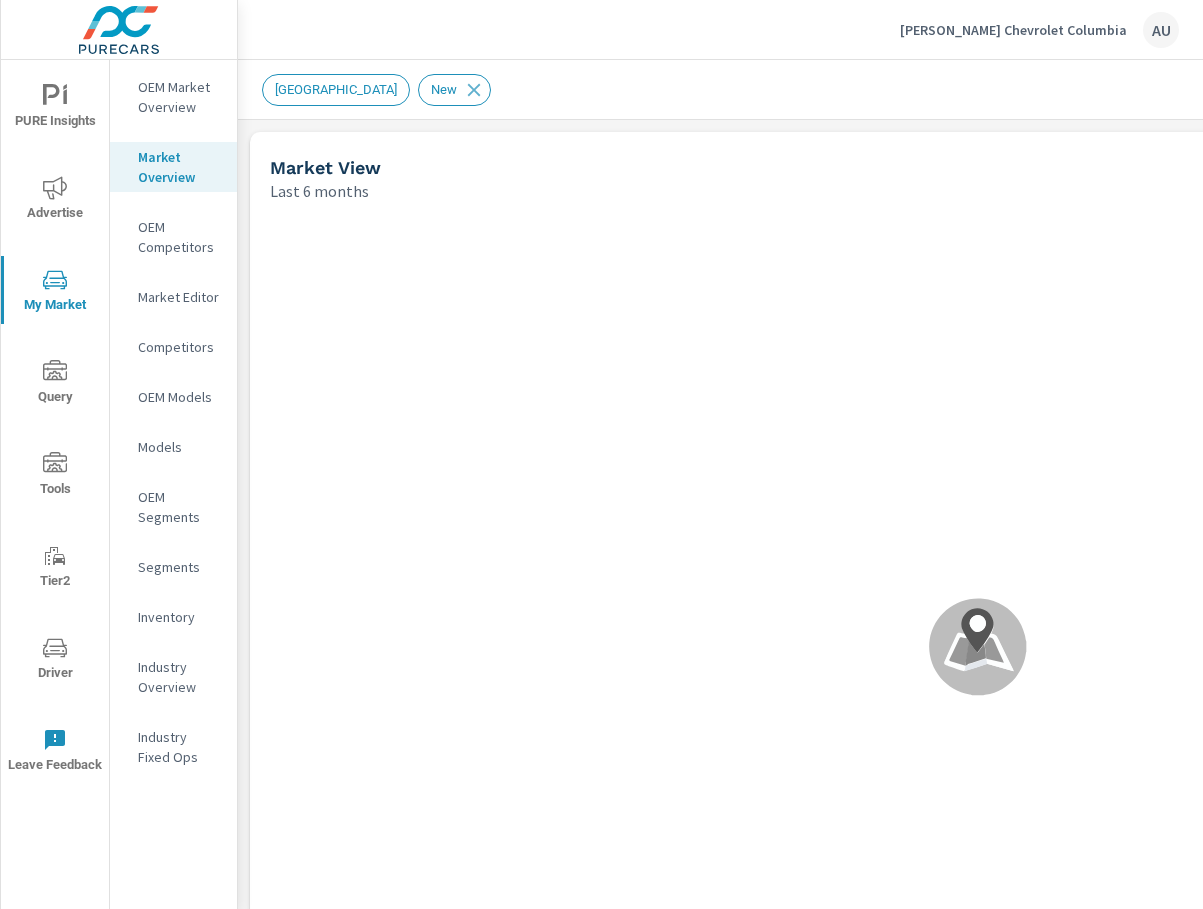 scroll, scrollTop: 1, scrollLeft: 0, axis: vertical 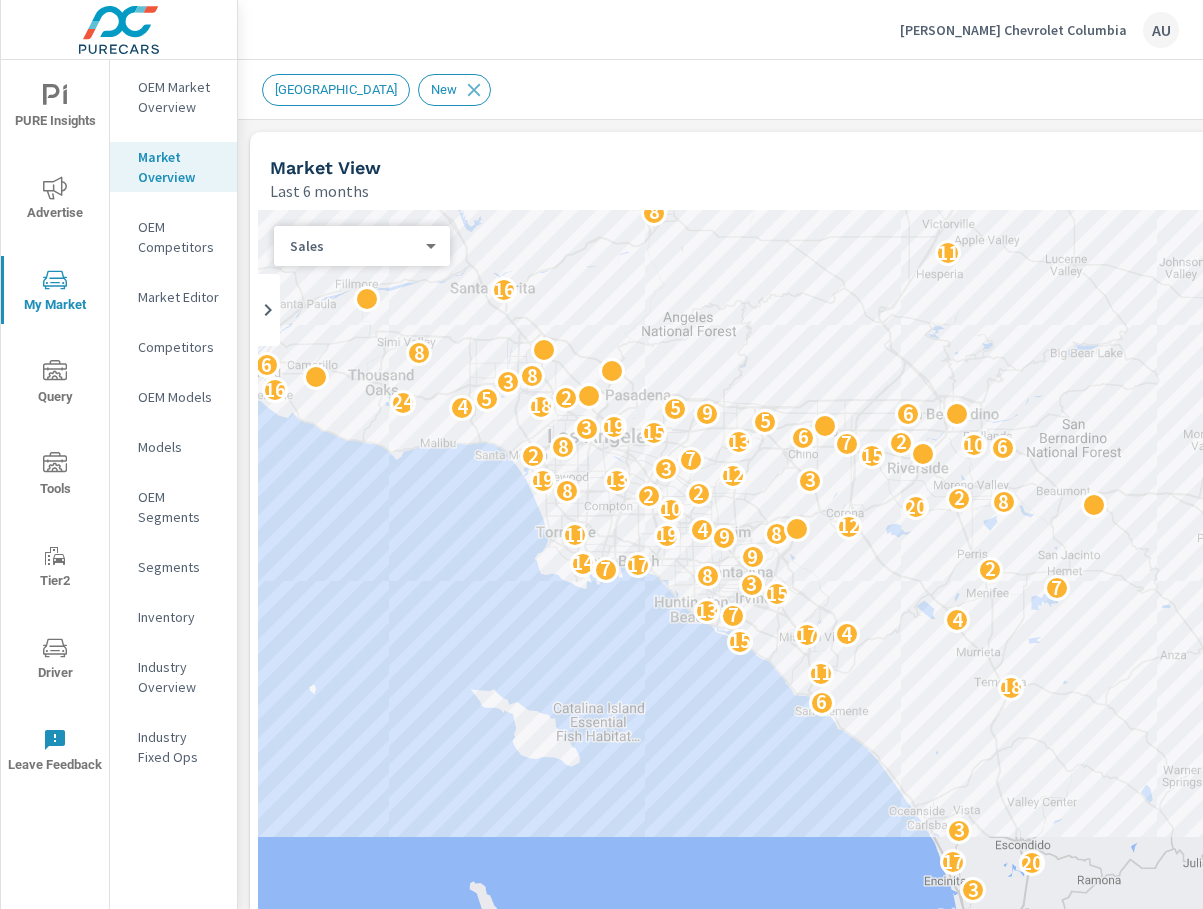 drag, startPoint x: 969, startPoint y: 650, endPoint x: 707, endPoint y: 448, distance: 330.82925 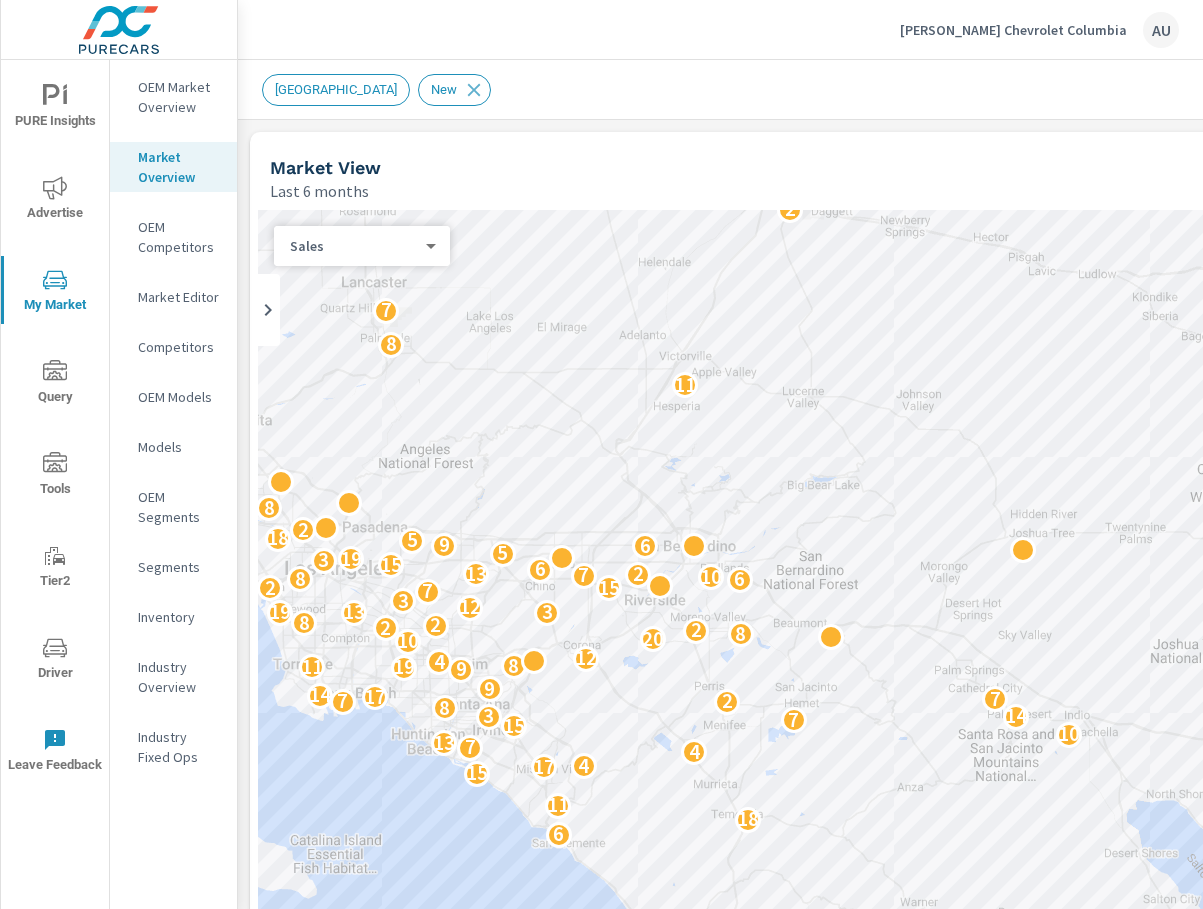 drag, startPoint x: 1023, startPoint y: 763, endPoint x: 856, endPoint y: 831, distance: 180.31361 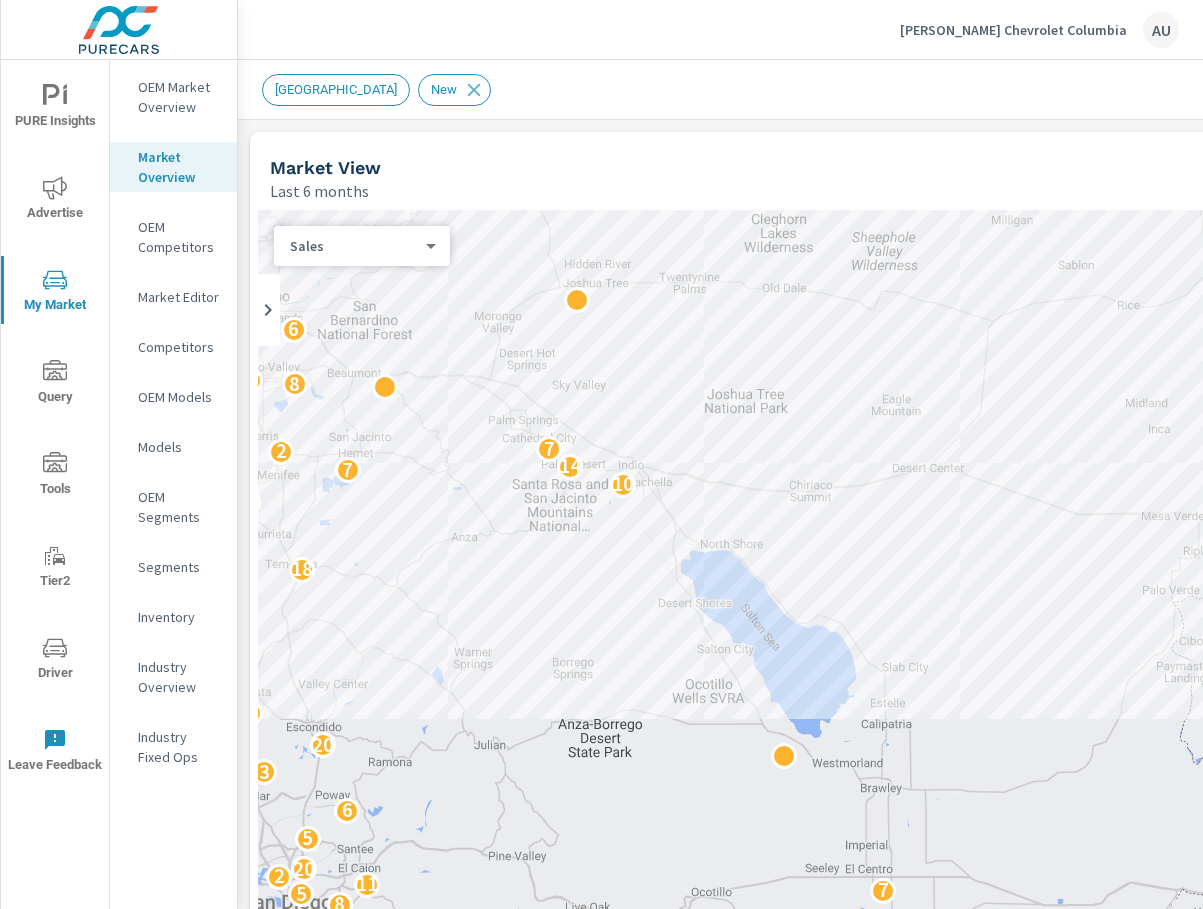 drag, startPoint x: 935, startPoint y: 594, endPoint x: 629, endPoint y: 398, distance: 363.3896 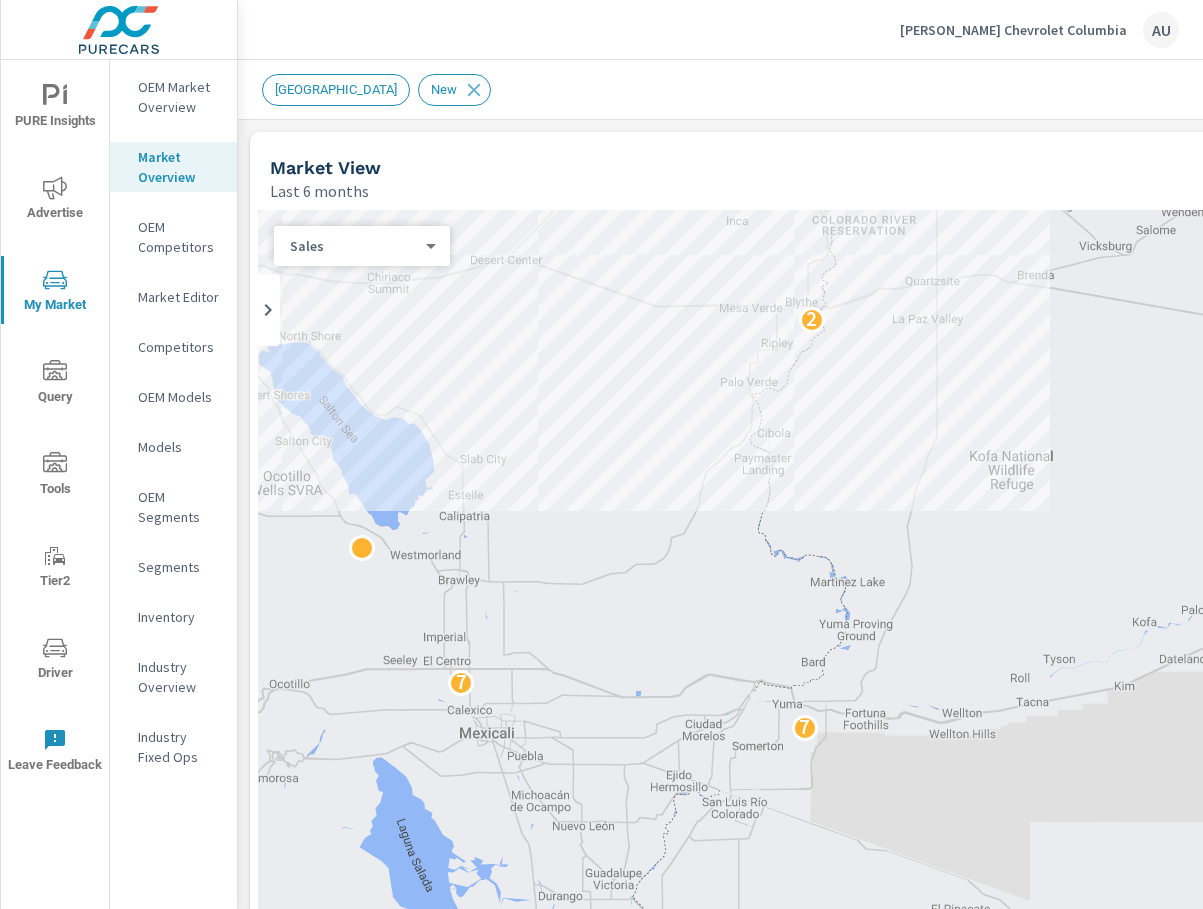 drag, startPoint x: 883, startPoint y: 610, endPoint x: 481, endPoint y: 418, distance: 445.49747 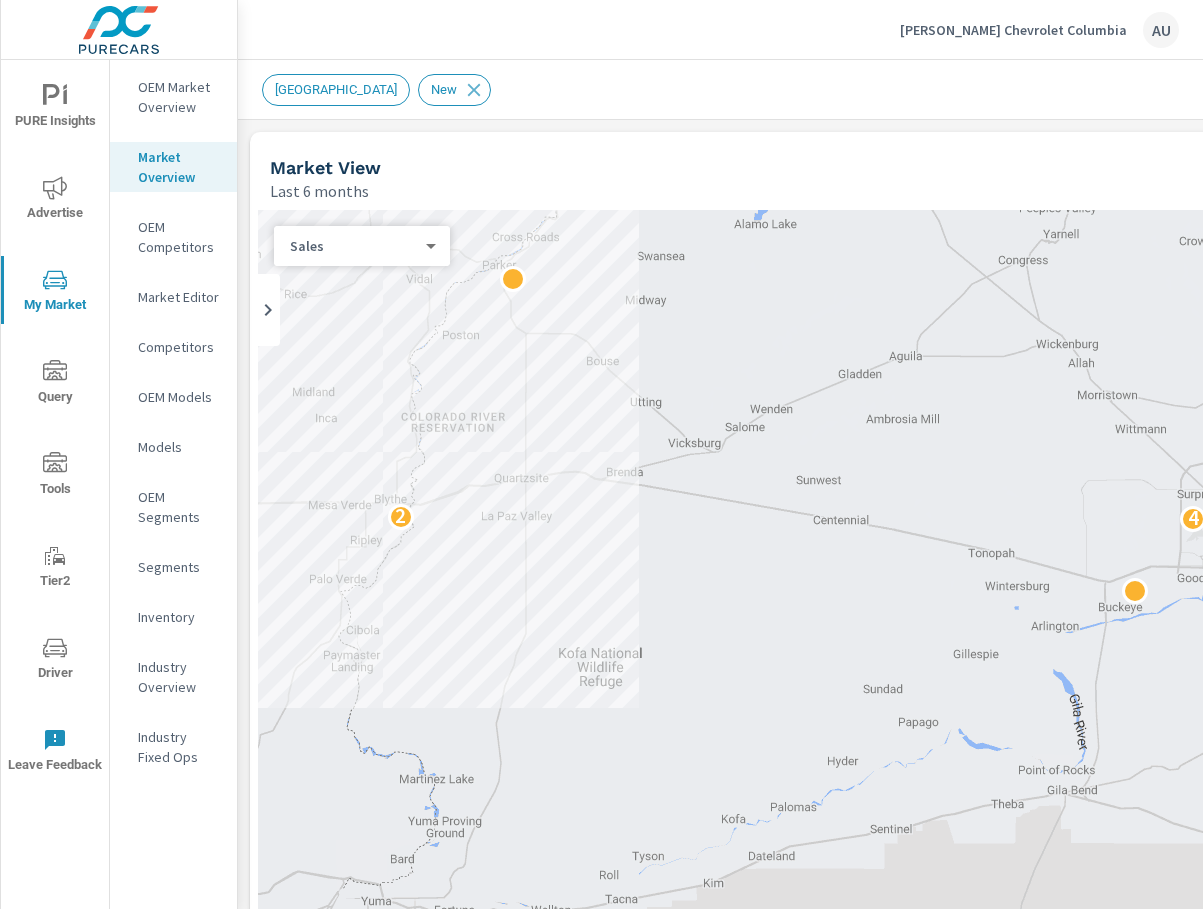 drag, startPoint x: 885, startPoint y: 689, endPoint x: 825, endPoint y: 660, distance: 66.64083 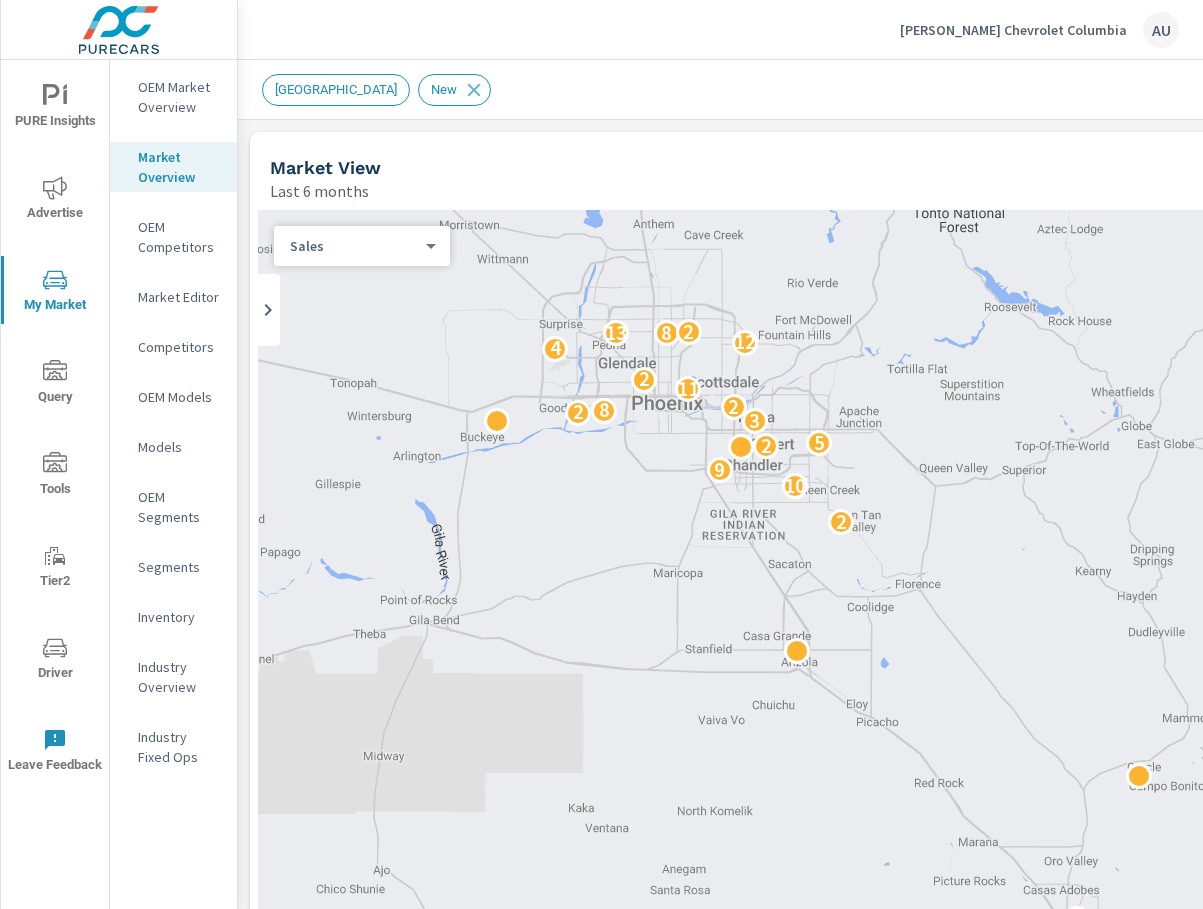 drag, startPoint x: 951, startPoint y: 570, endPoint x: 361, endPoint y: 420, distance: 608.7692 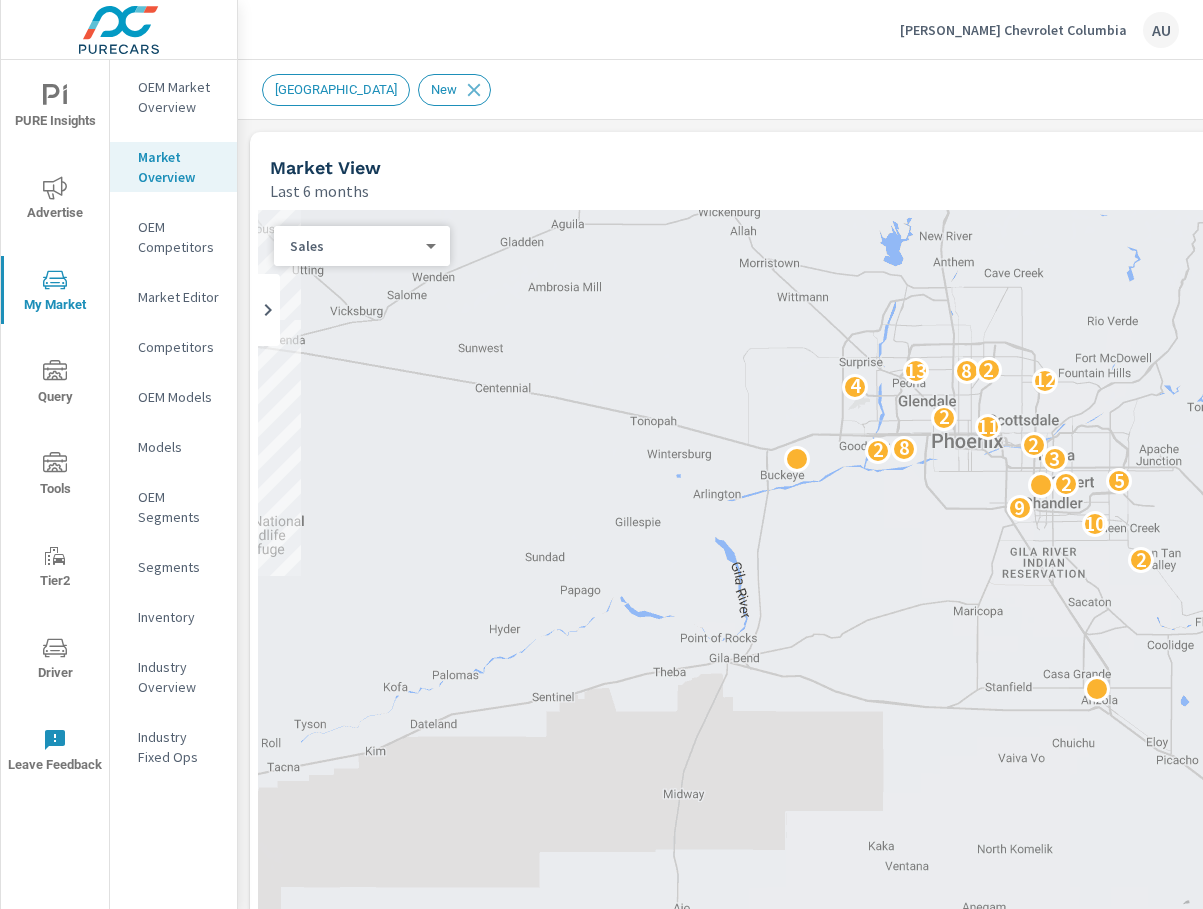 drag, startPoint x: 830, startPoint y: 599, endPoint x: 1033, endPoint y: 598, distance: 203.00246 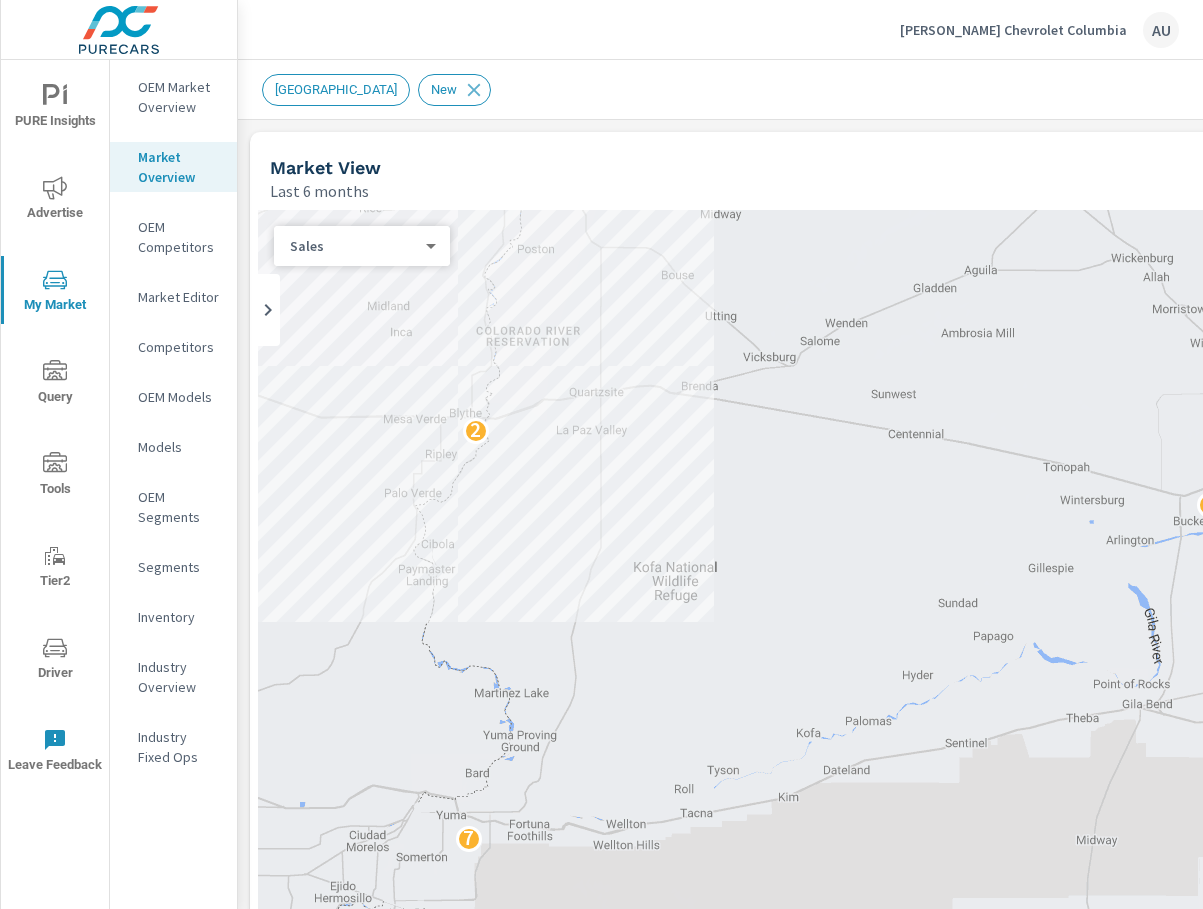 drag, startPoint x: 857, startPoint y: 580, endPoint x: 1117, endPoint y: 681, distance: 278.9283 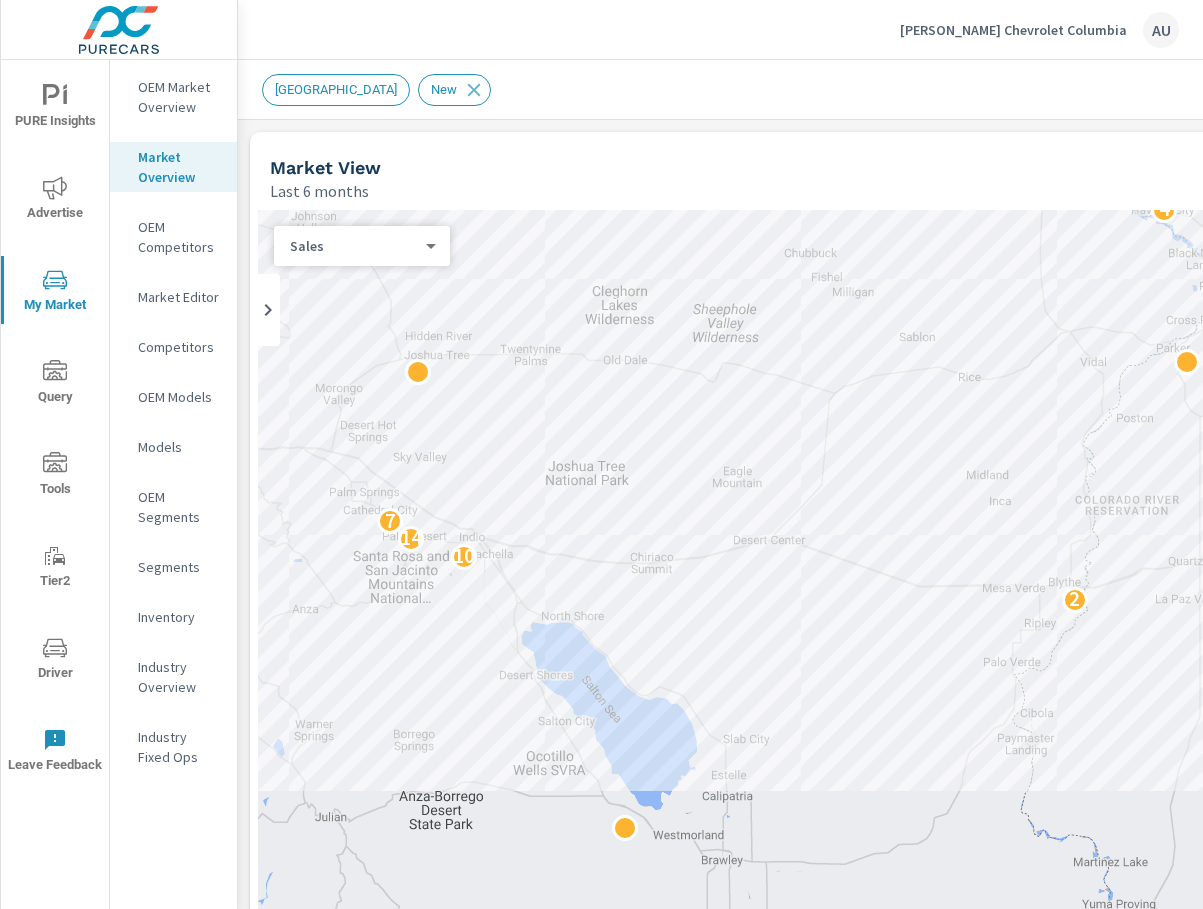 drag, startPoint x: 878, startPoint y: 555, endPoint x: 1148, endPoint y: 611, distance: 275.74625 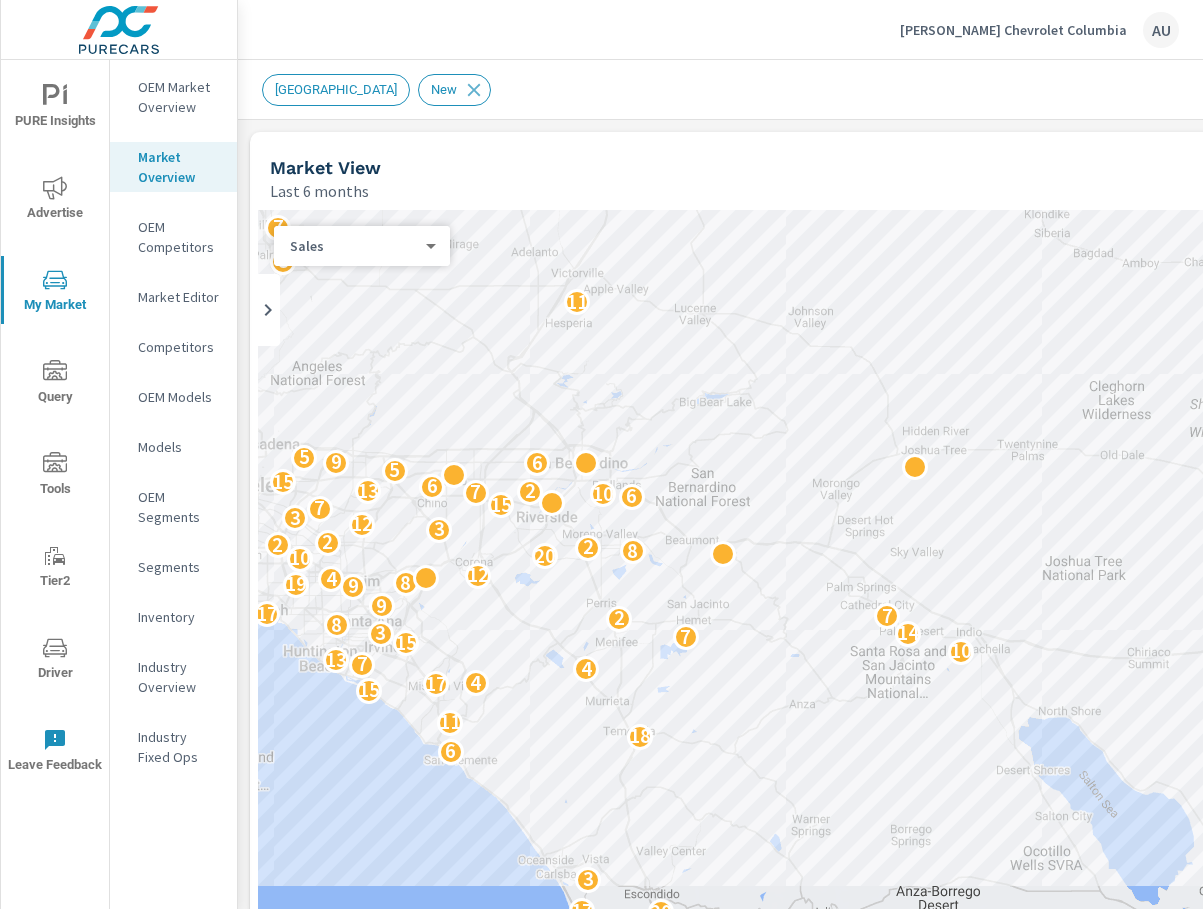 drag, startPoint x: 657, startPoint y: 523, endPoint x: 1162, endPoint y: 622, distance: 514.6125 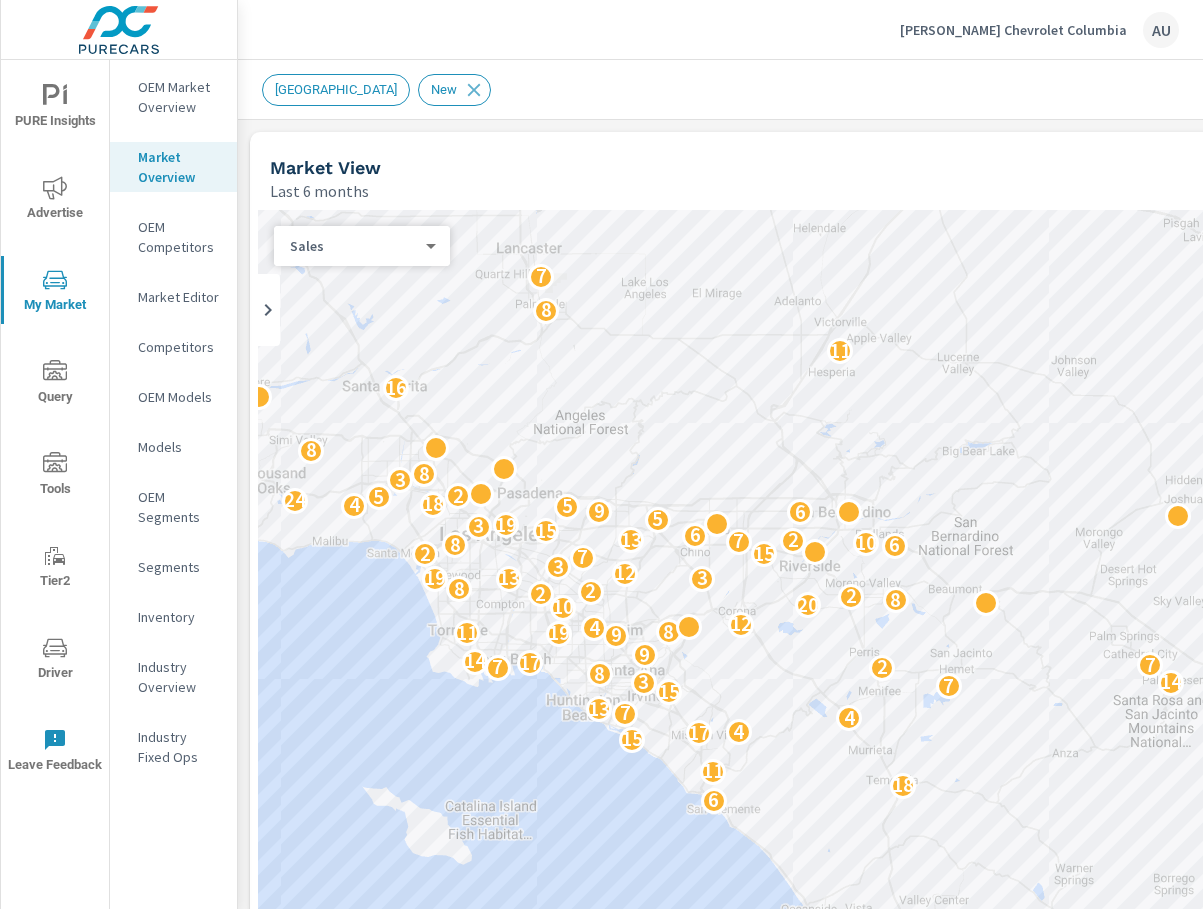 drag, startPoint x: 849, startPoint y: 305, endPoint x: 1080, endPoint y: 335, distance: 232.93991 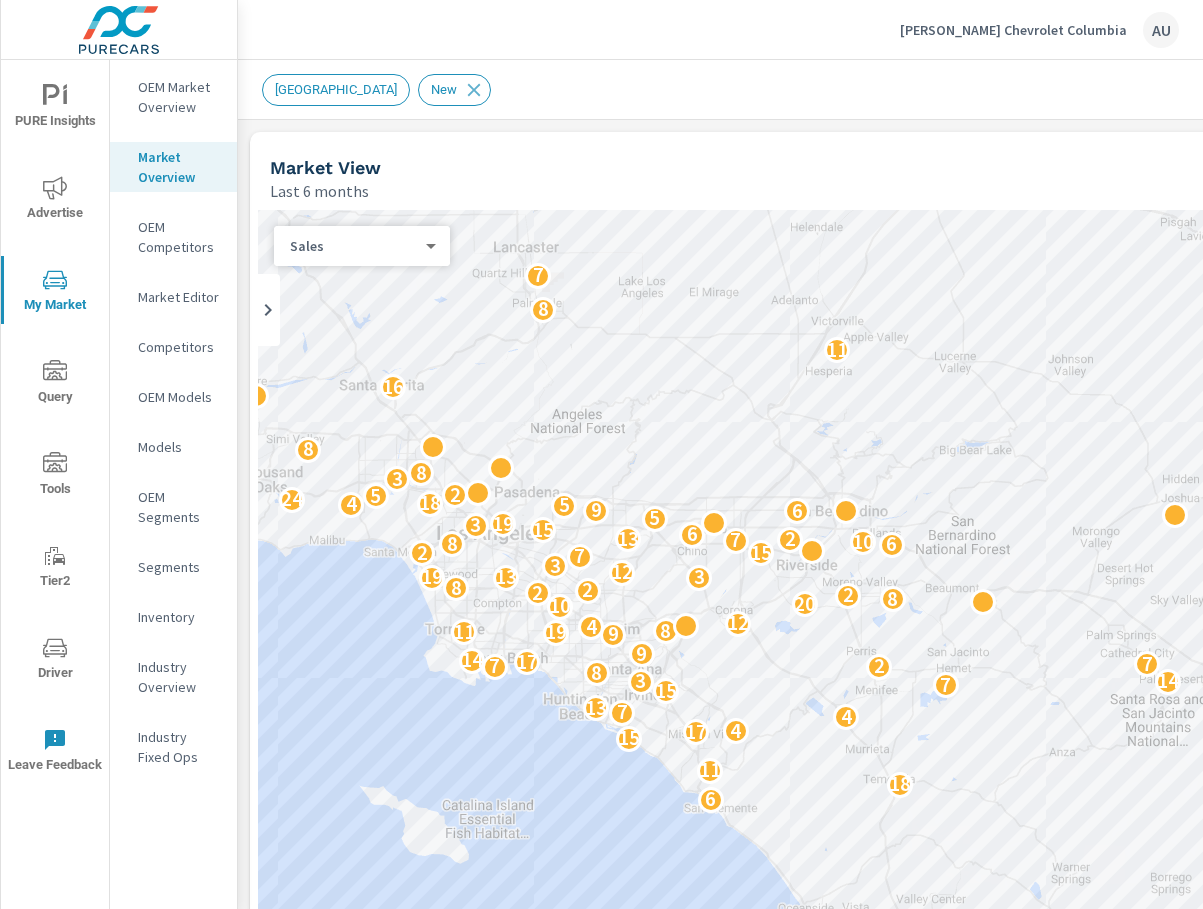 drag, startPoint x: 553, startPoint y: 104, endPoint x: 353, endPoint y: 96, distance: 200.15994 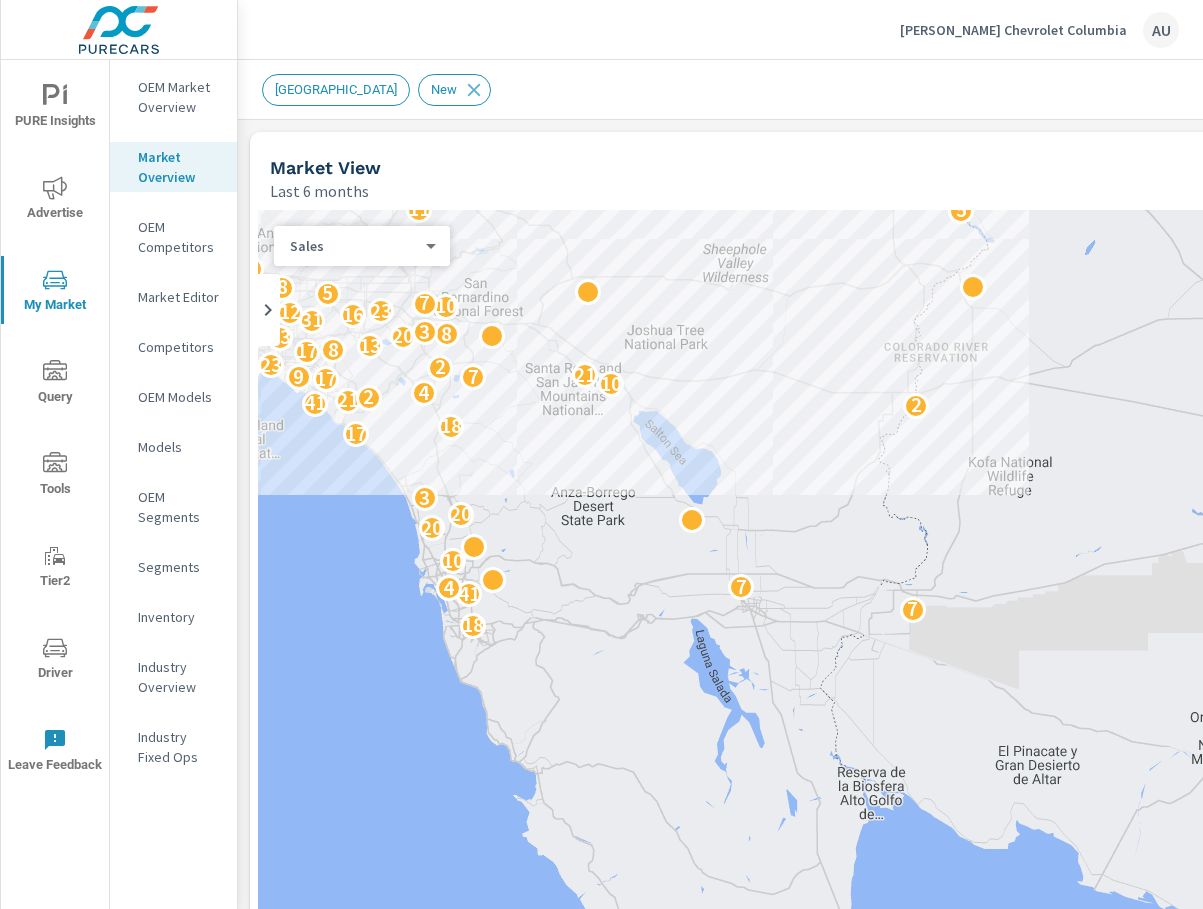 drag, startPoint x: 792, startPoint y: 470, endPoint x: 692, endPoint y: 471, distance: 100.005 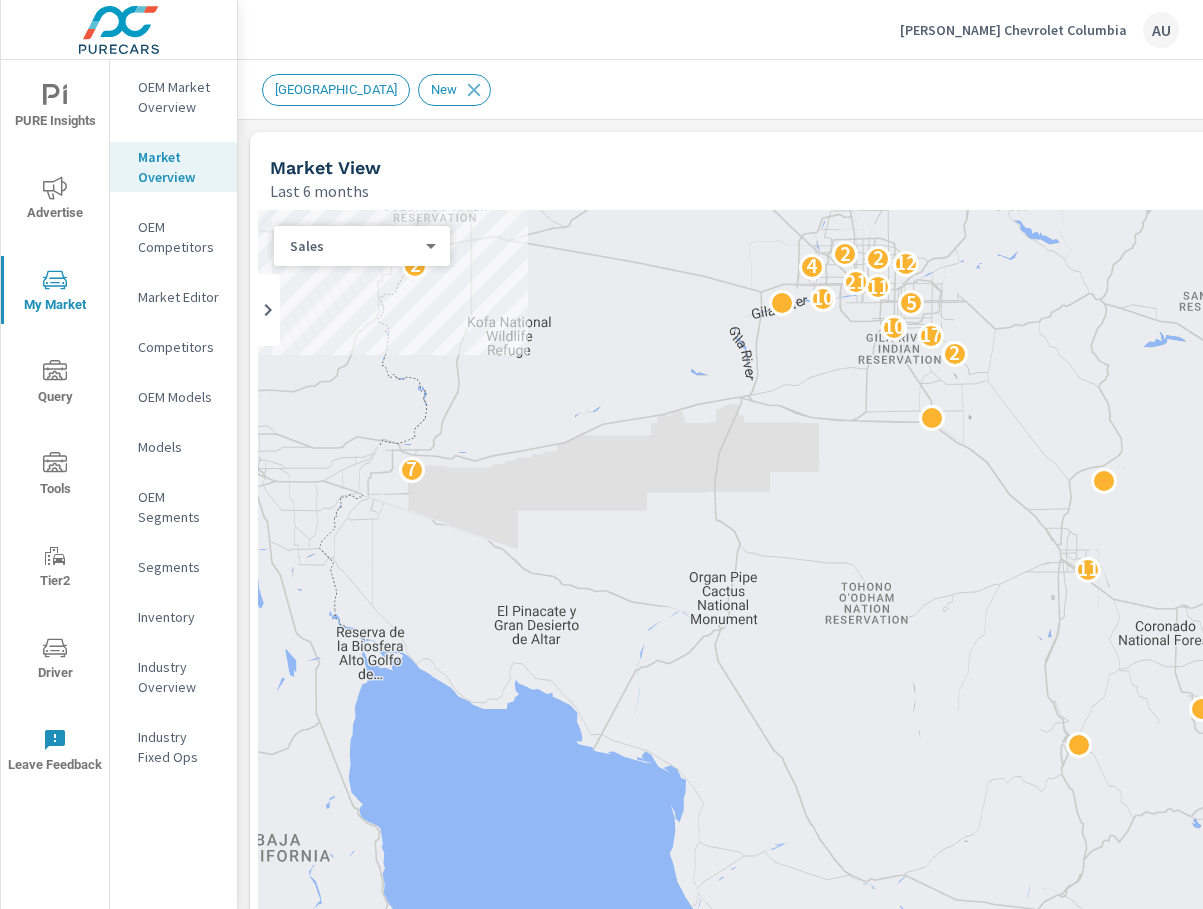 drag, startPoint x: 798, startPoint y: 439, endPoint x: 350, endPoint y: 314, distance: 465.11182 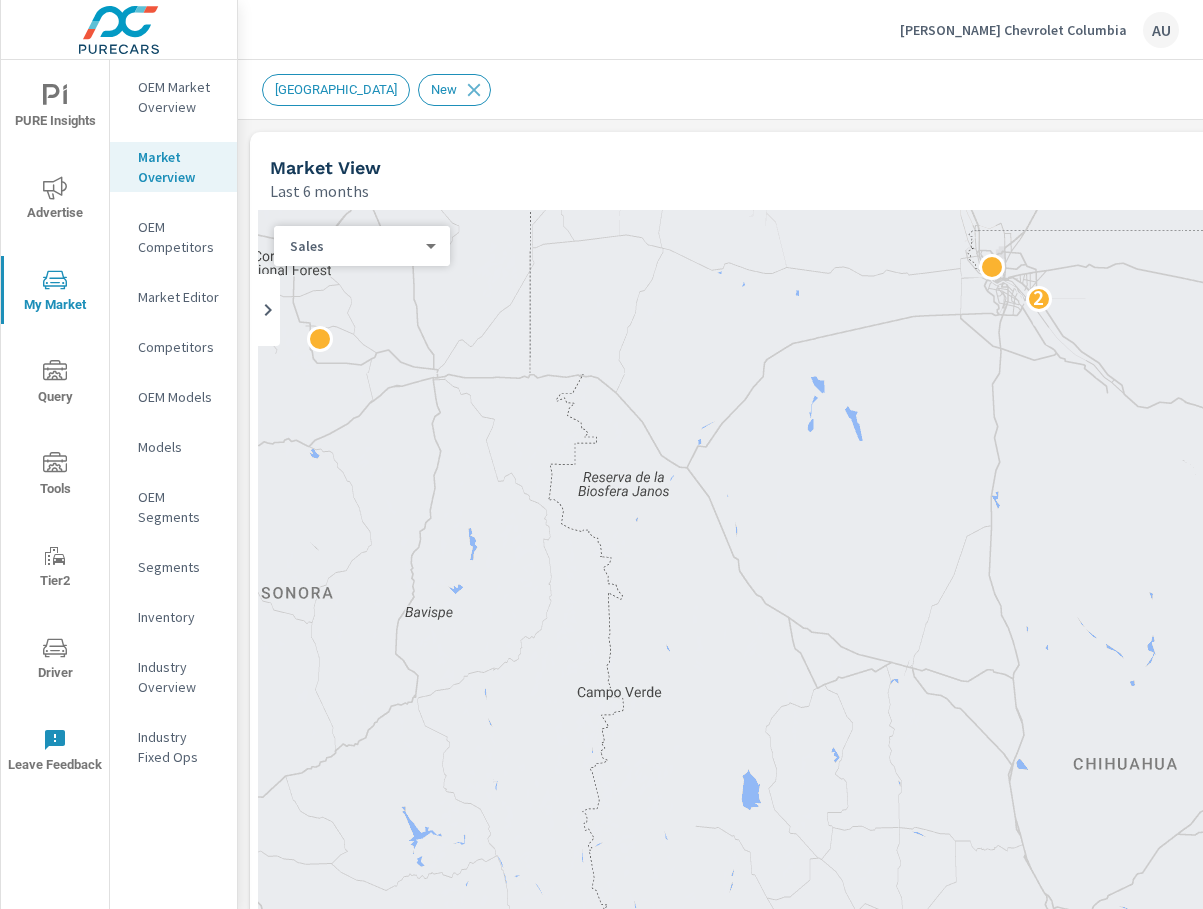 drag, startPoint x: 922, startPoint y: 654, endPoint x: 369, endPoint y: 360, distance: 626.2947 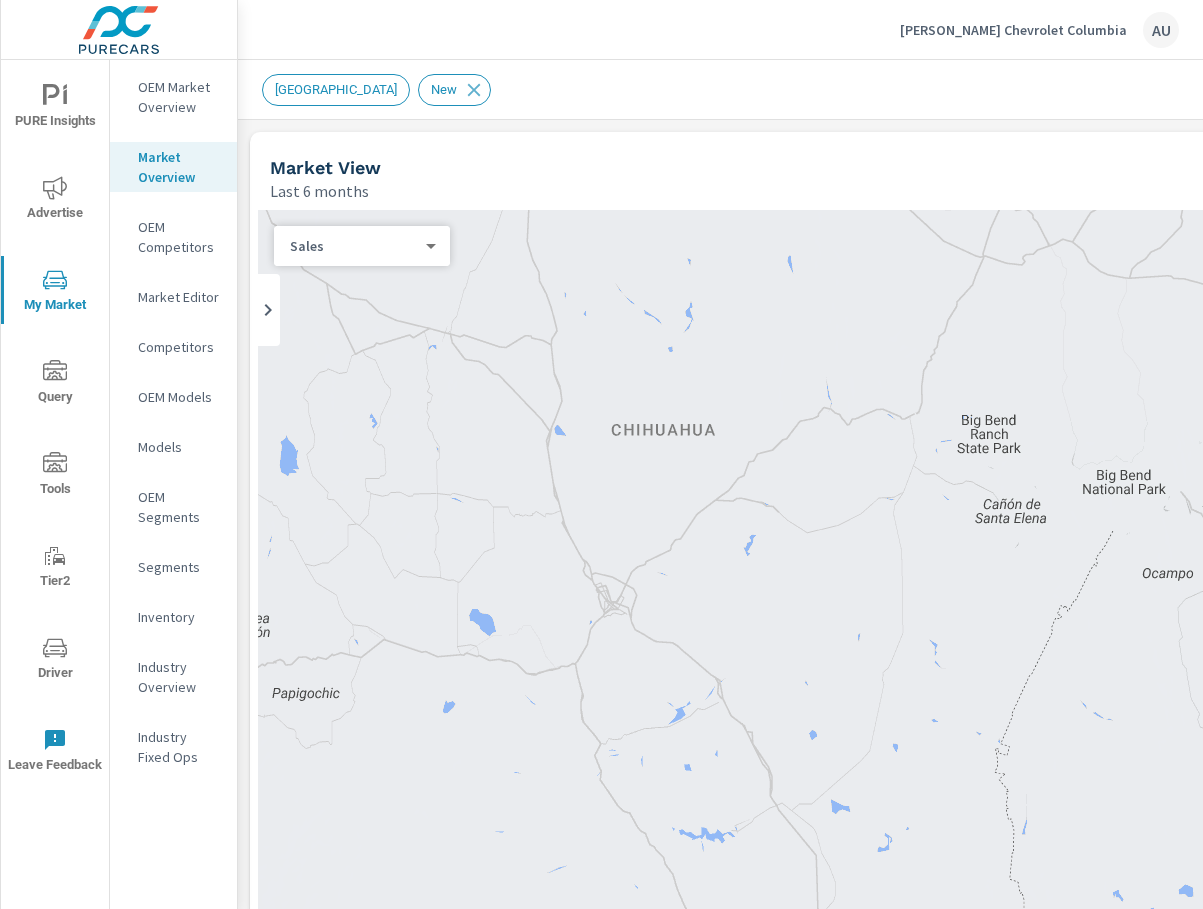 drag, startPoint x: 784, startPoint y: 554, endPoint x: 375, endPoint y: 250, distance: 509.60474 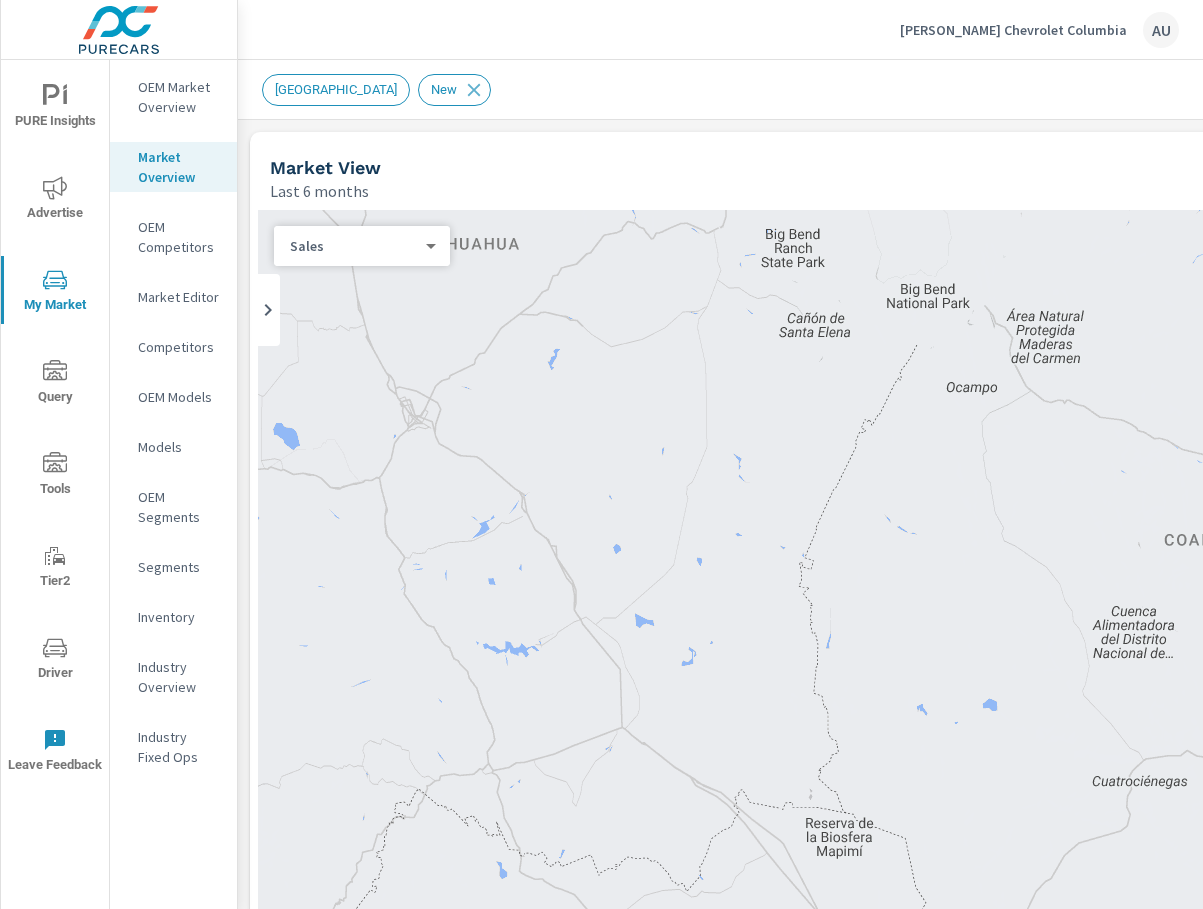 drag, startPoint x: 692, startPoint y: 570, endPoint x: 485, endPoint y: 378, distance: 282.3349 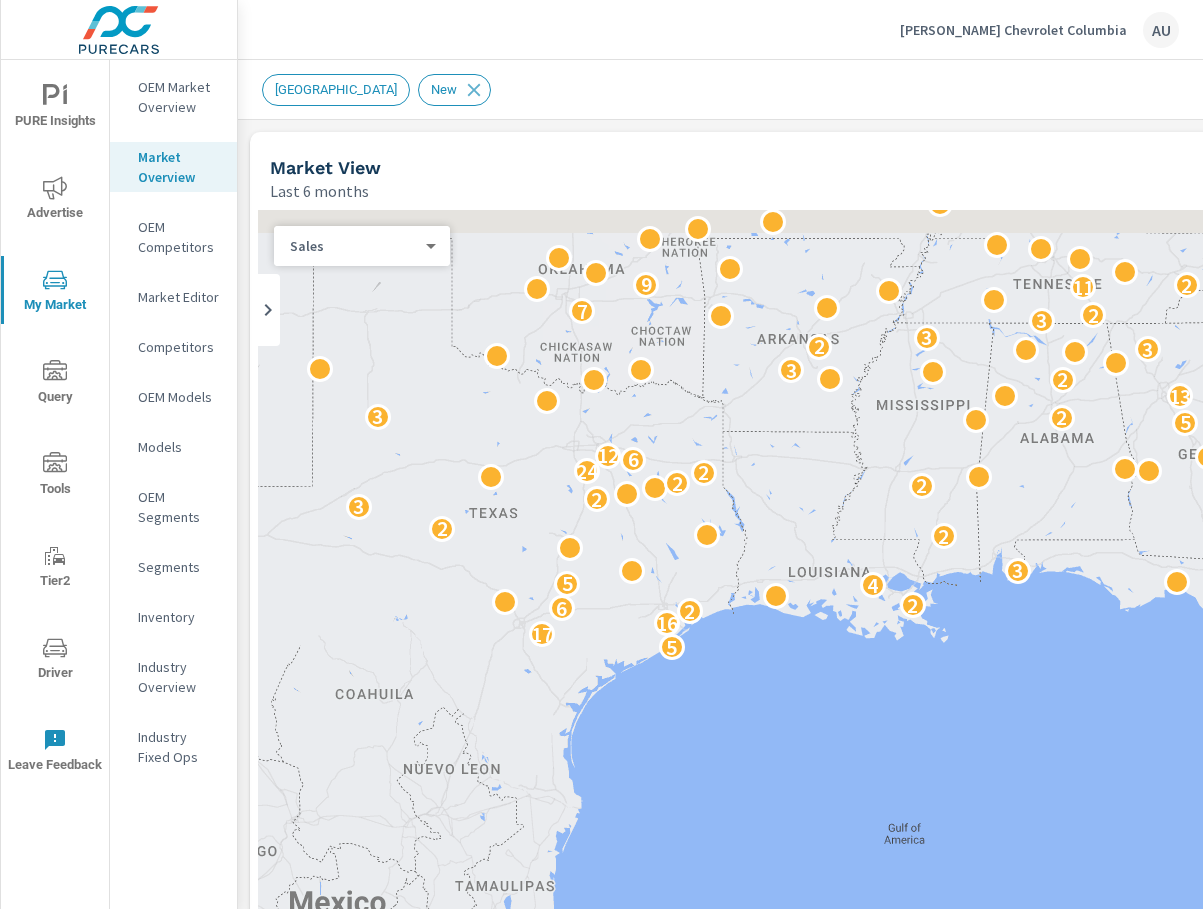 drag, startPoint x: 943, startPoint y: 649, endPoint x: 500, endPoint y: 787, distance: 463.99677 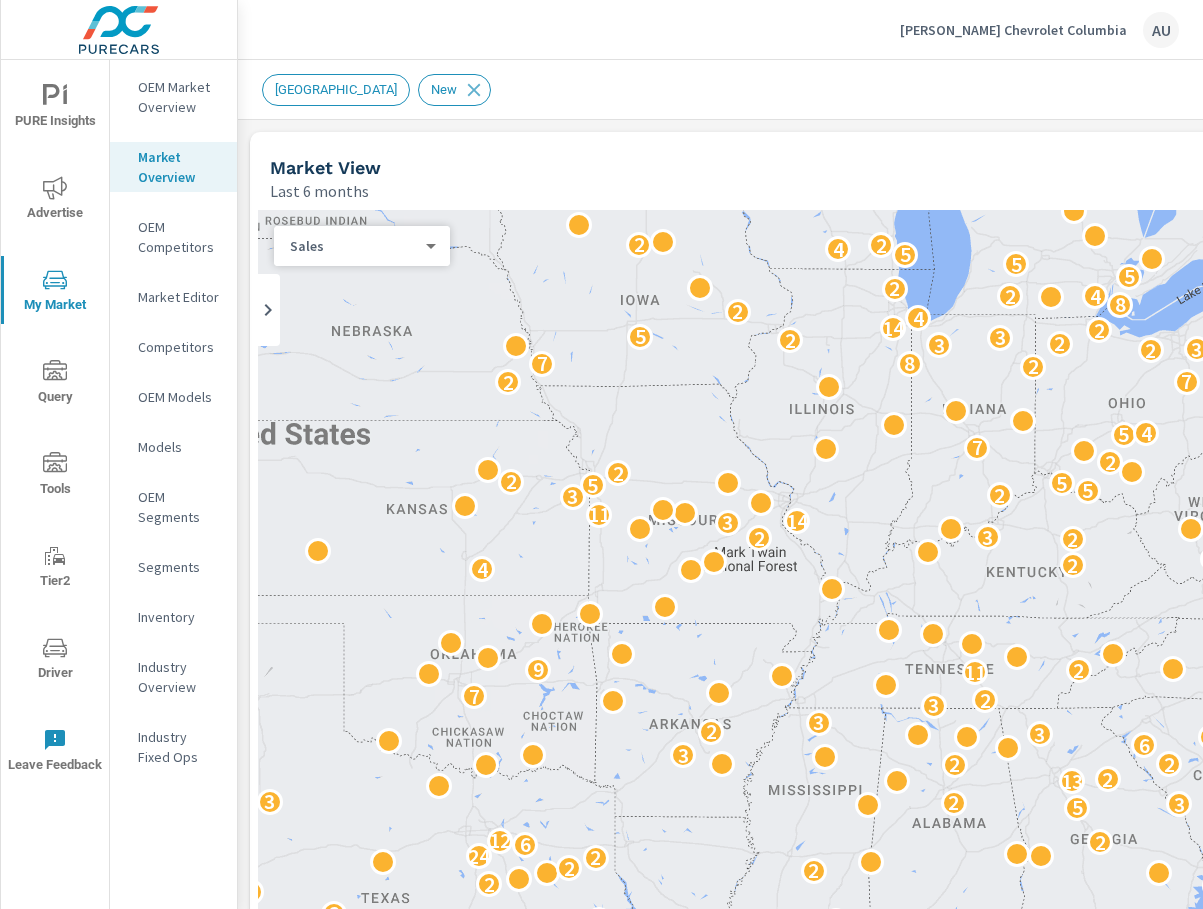 drag, startPoint x: 773, startPoint y: 489, endPoint x: 682, endPoint y: 854, distance: 376.17282 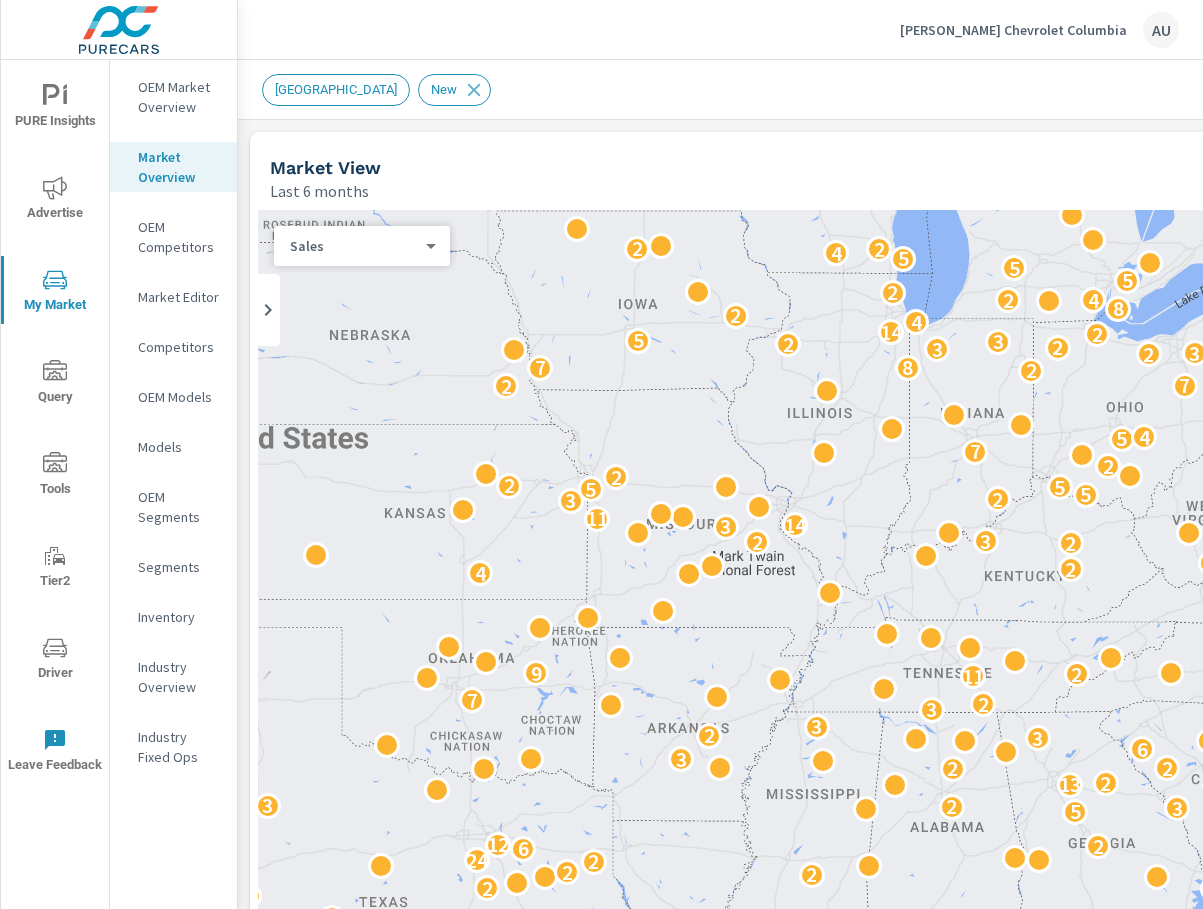 click on "AU" at bounding box center [1161, 30] 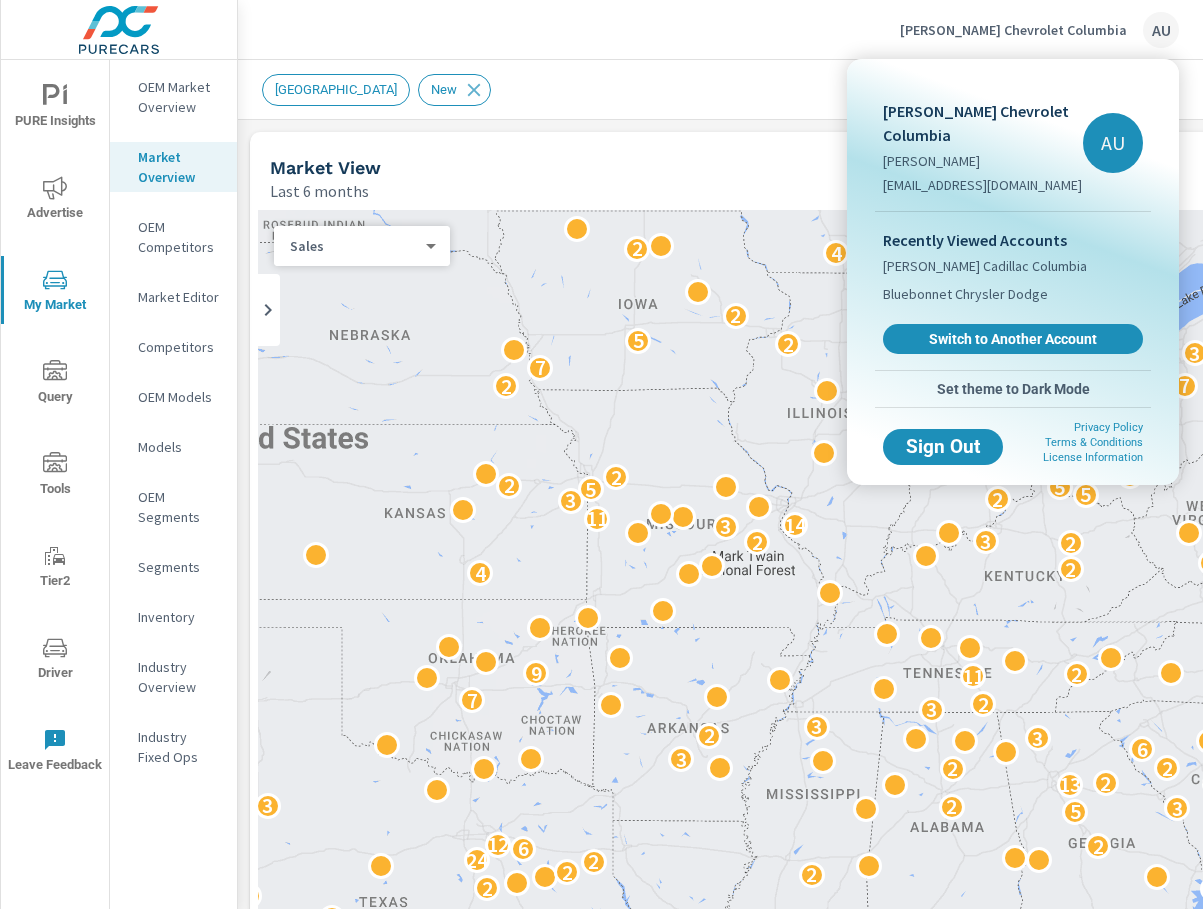 click on "Stan McNabb Chevrolet Columbia" at bounding box center (983, 123) 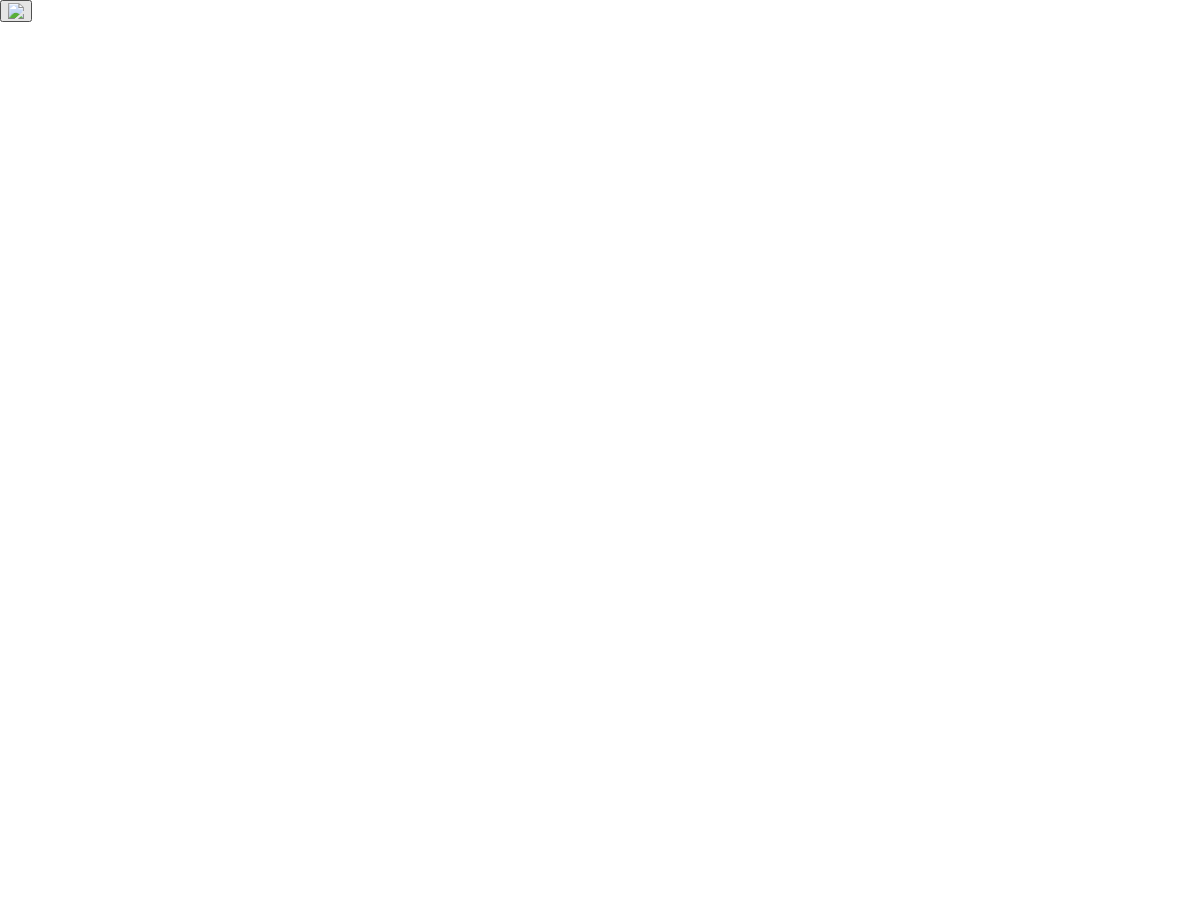scroll, scrollTop: 0, scrollLeft: 0, axis: both 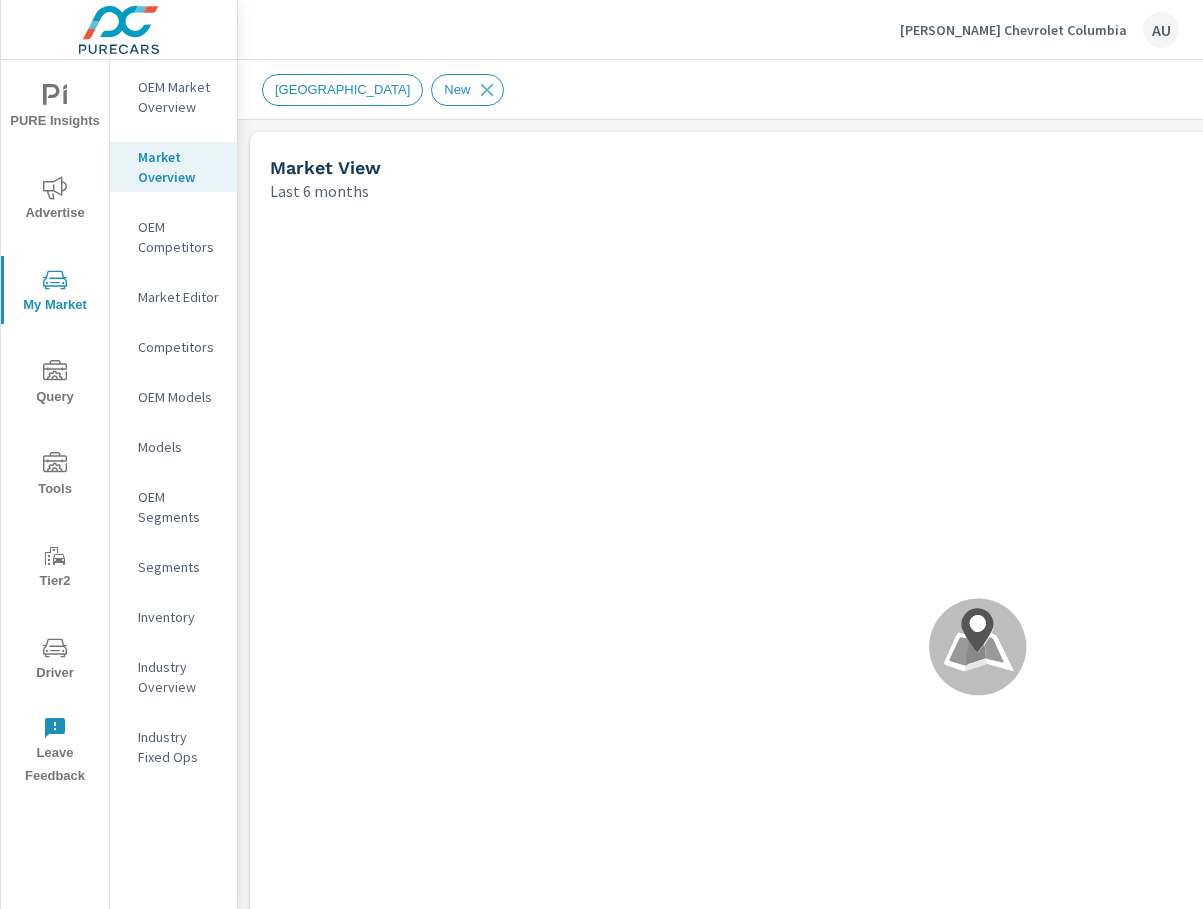 click on "LOS ANGELES" at bounding box center (342, 89) 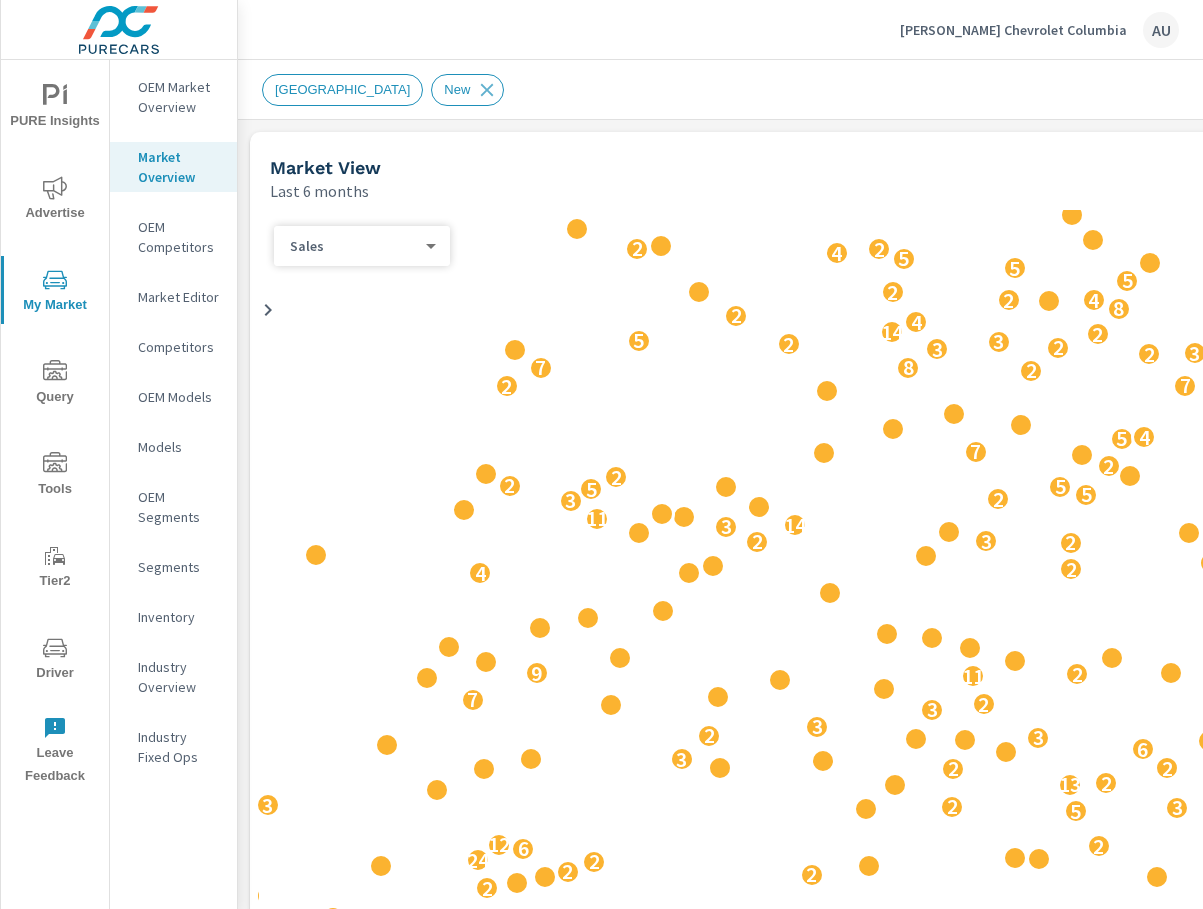 scroll, scrollTop: 1, scrollLeft: 0, axis: vertical 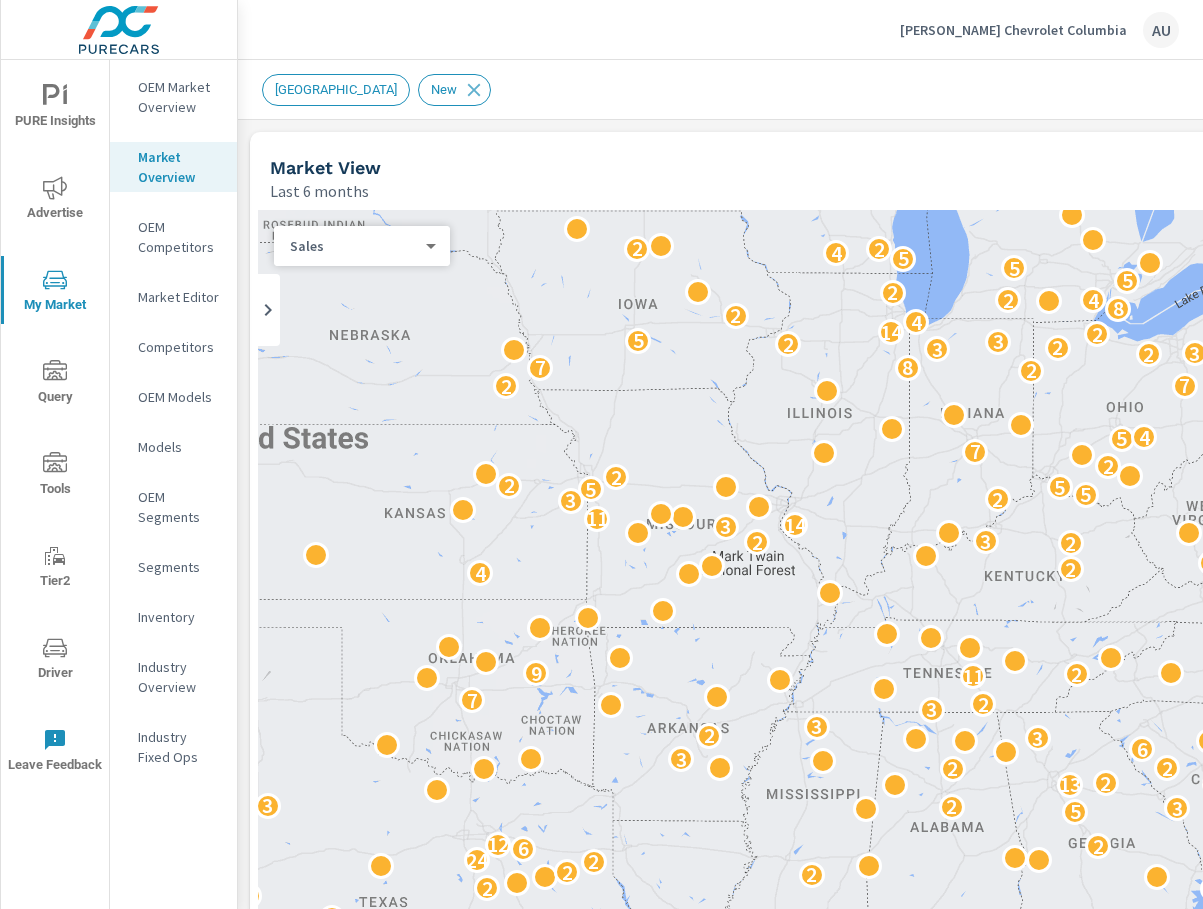 click on "LOS ANGELES" at bounding box center (336, 89) 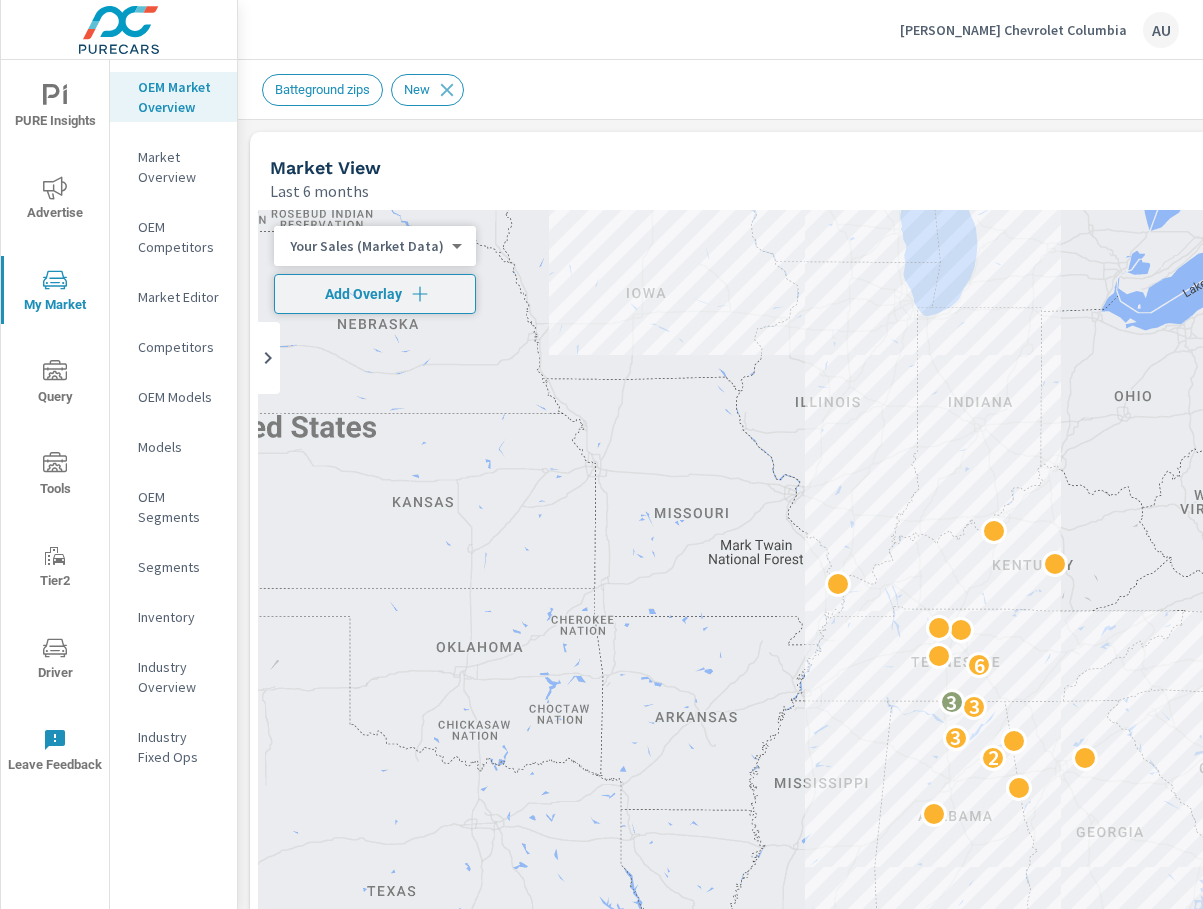 scroll, scrollTop: 1, scrollLeft: 0, axis: vertical 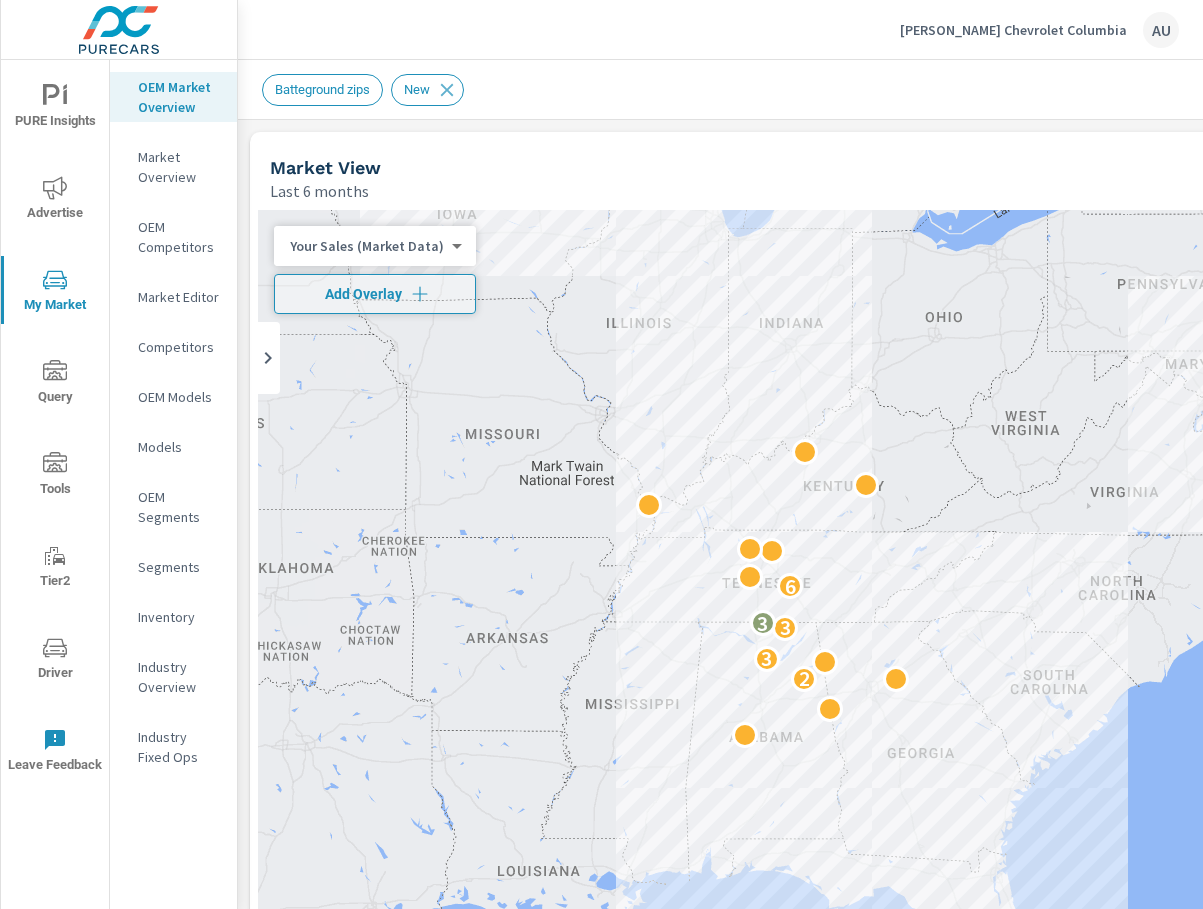 drag, startPoint x: 875, startPoint y: 749, endPoint x: 691, endPoint y: 657, distance: 205.71825 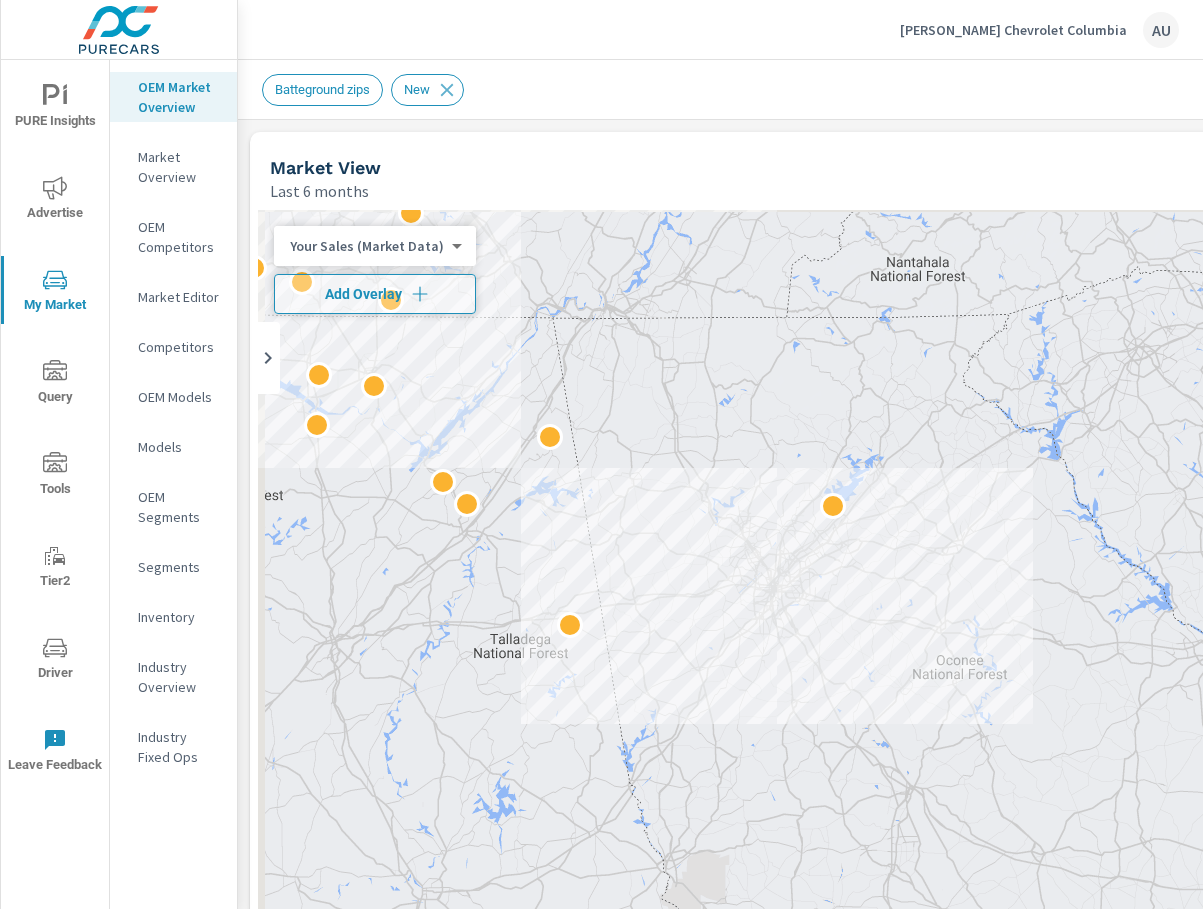 drag, startPoint x: 862, startPoint y: 613, endPoint x: 1220, endPoint y: 737, distance: 378.86673 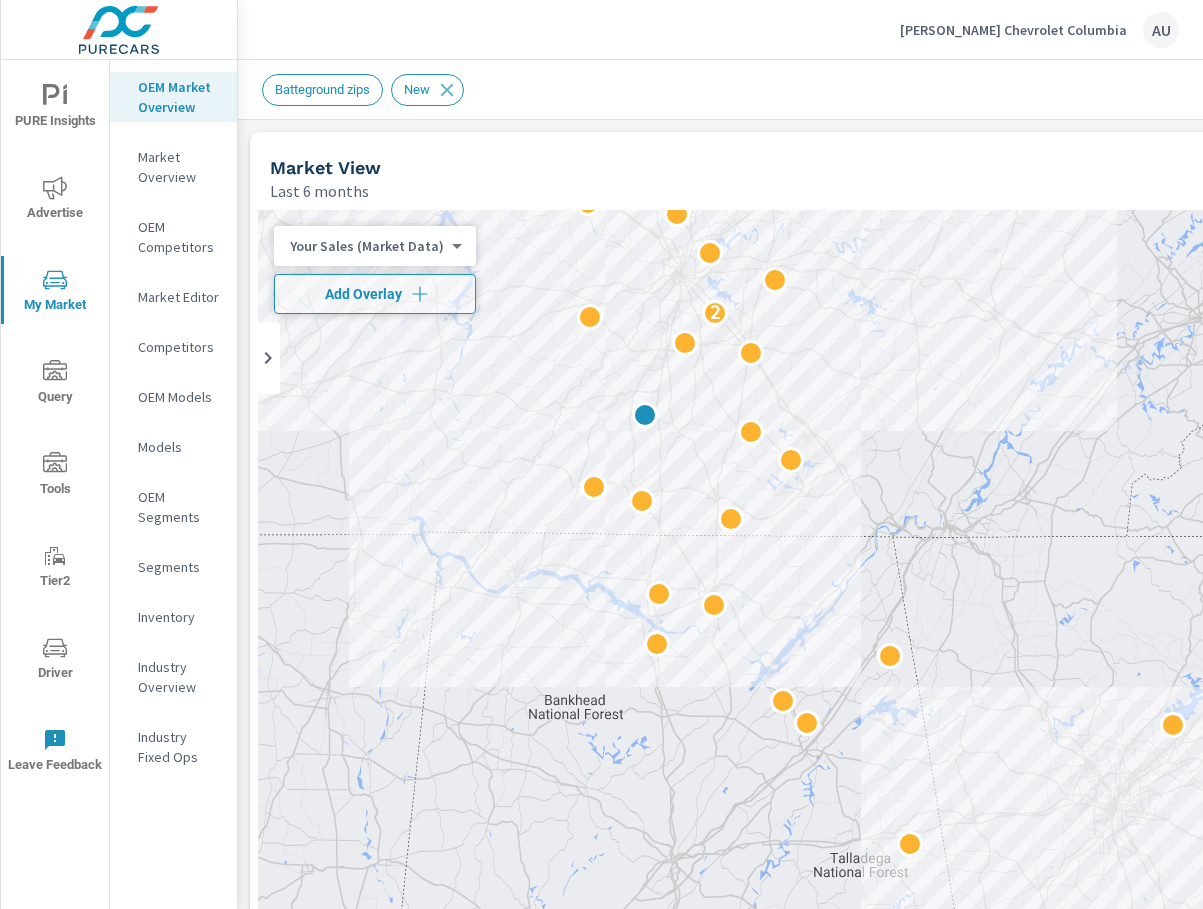 drag, startPoint x: 717, startPoint y: 680, endPoint x: 943, endPoint y: 872, distance: 296.54678 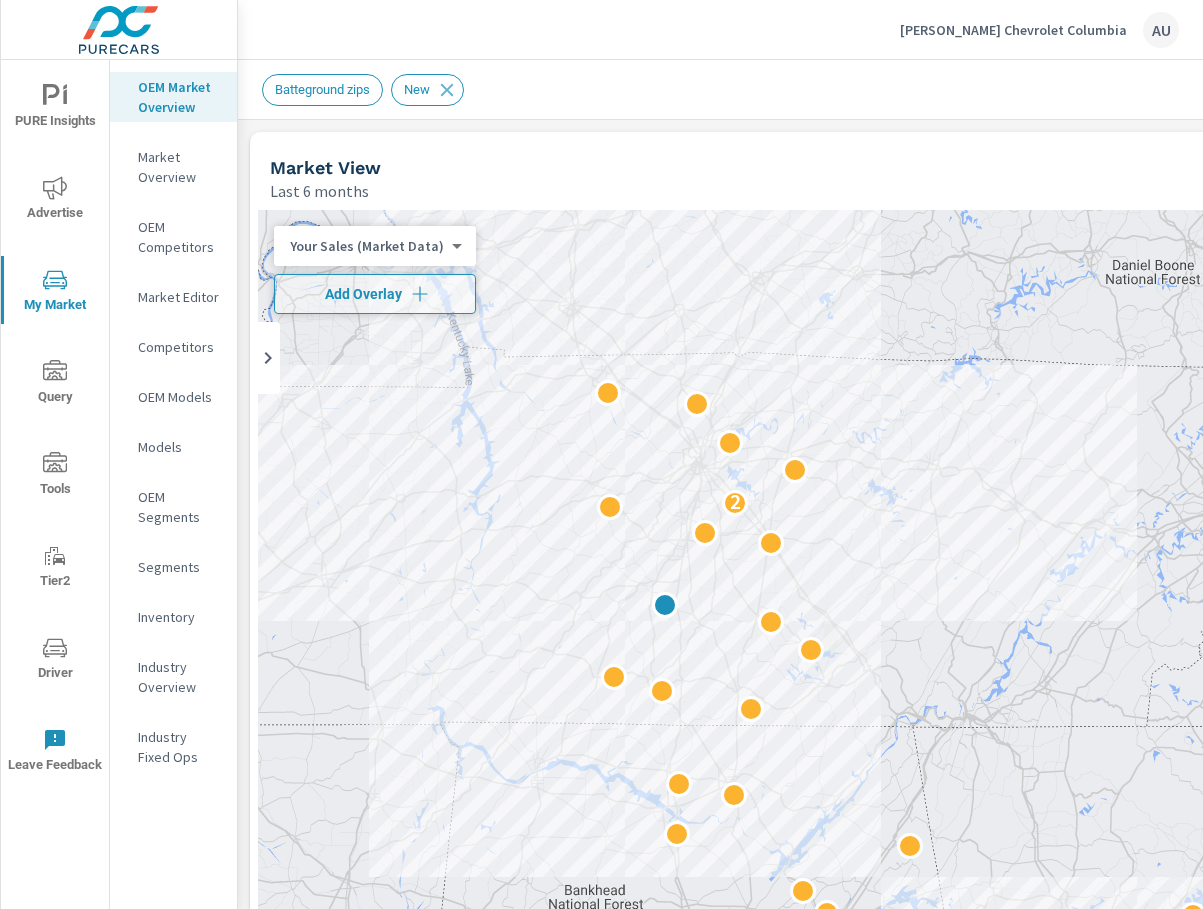drag, startPoint x: 962, startPoint y: 587, endPoint x: 976, endPoint y: 730, distance: 143.68369 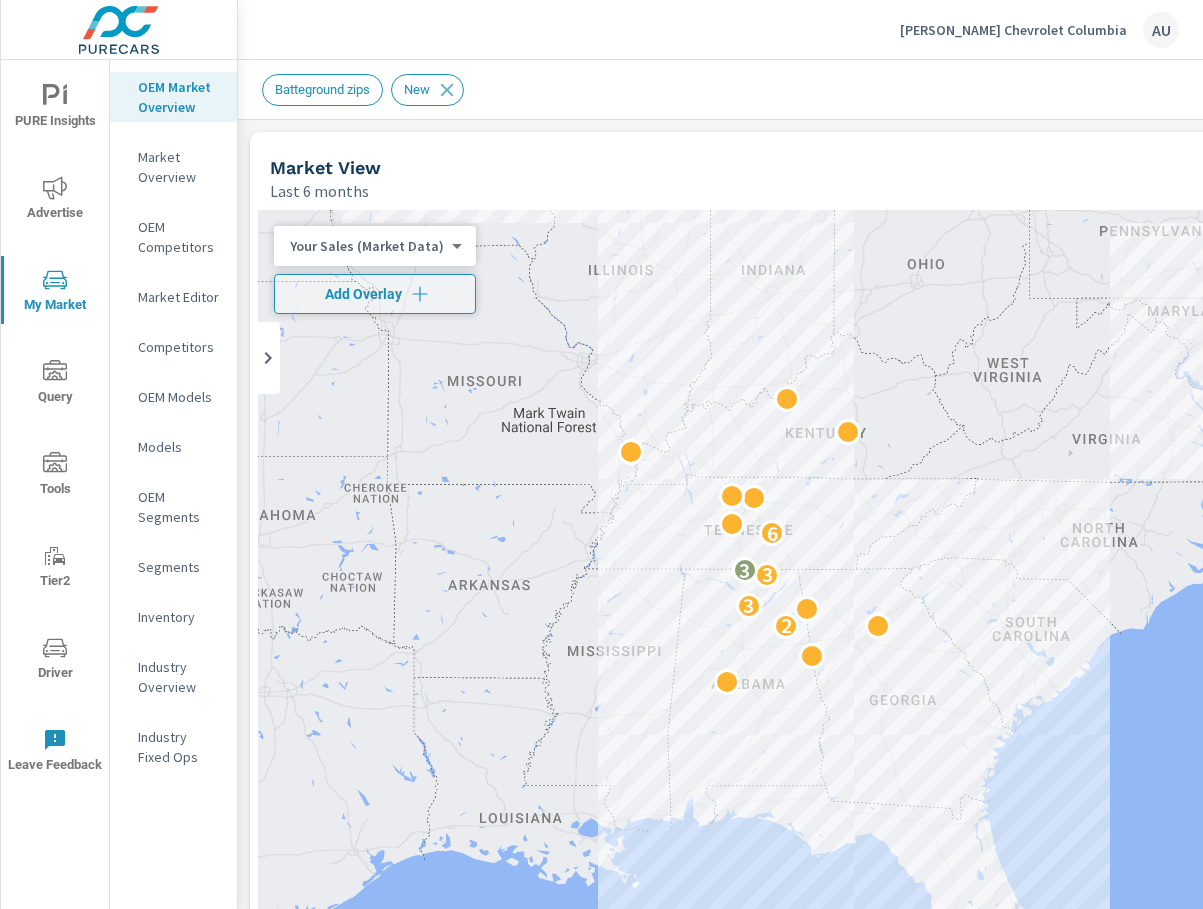 drag, startPoint x: 966, startPoint y: 620, endPoint x: 786, endPoint y: 502, distance: 215.2301 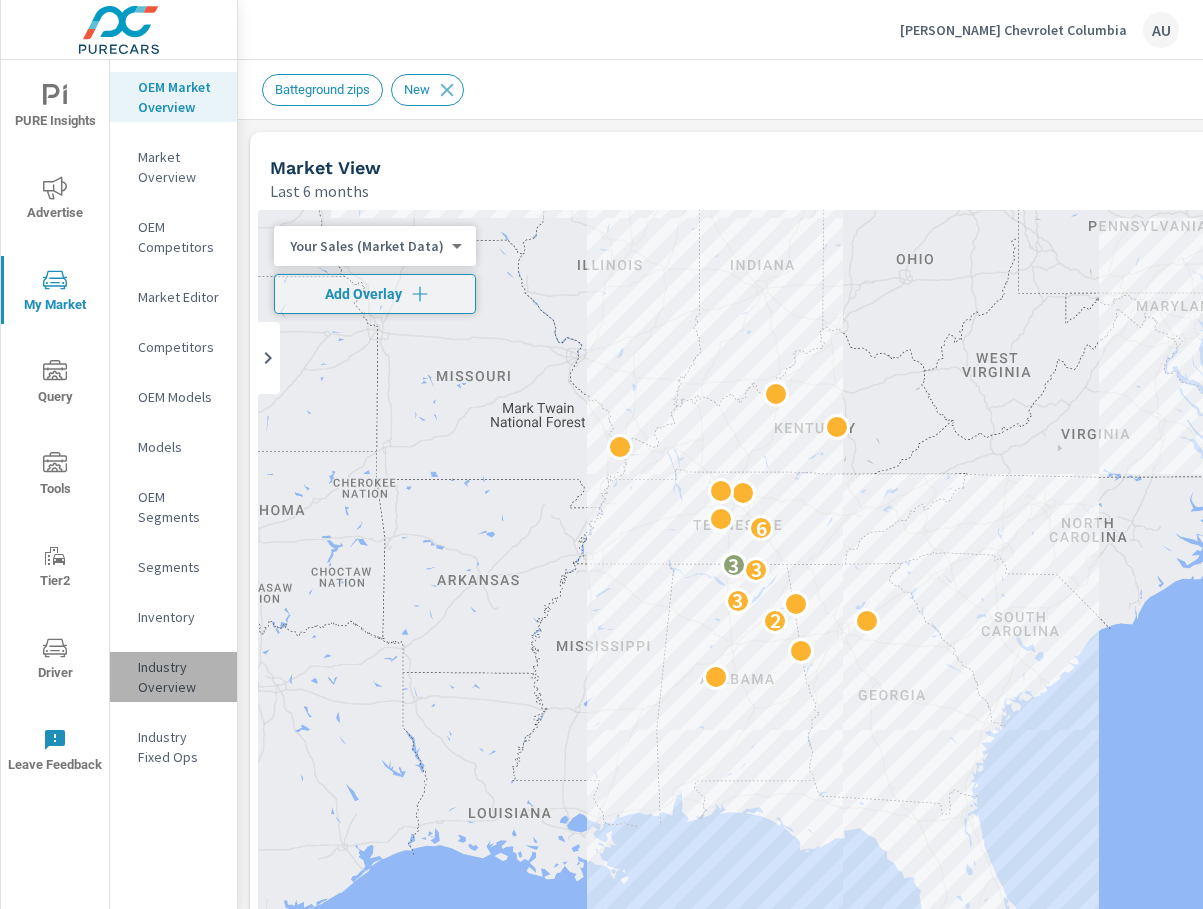 click on "Industry Overview" at bounding box center [179, 677] 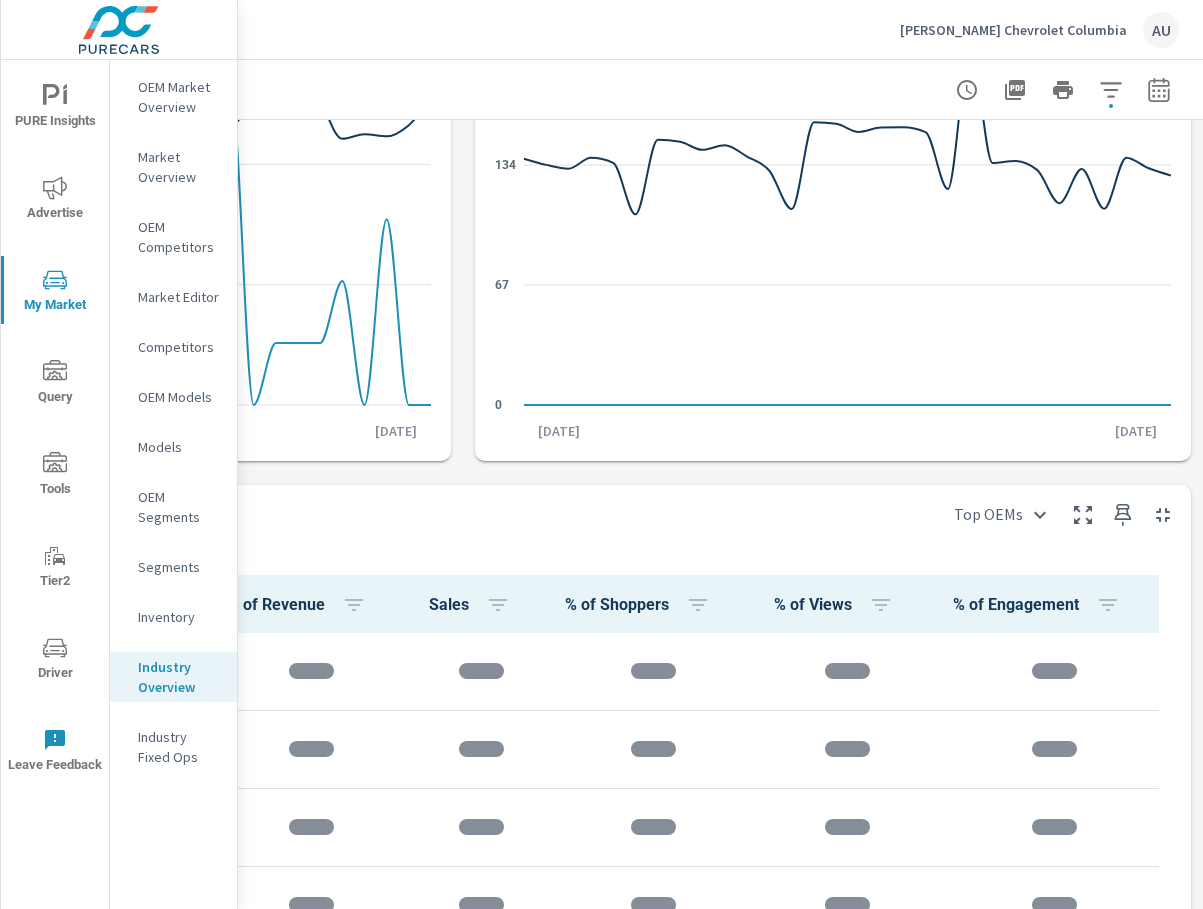 scroll, scrollTop: 321, scrollLeft: 515, axis: both 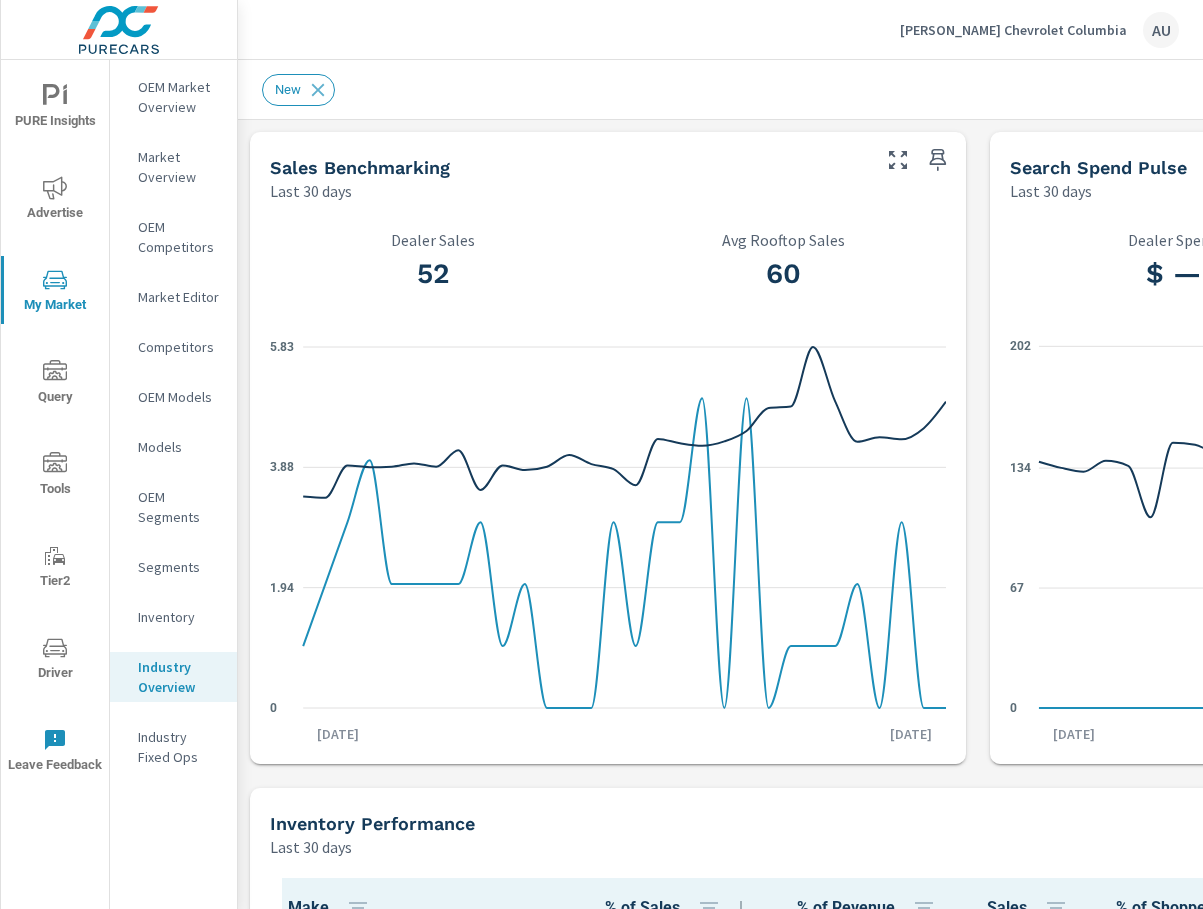 click on "PURE Insights" at bounding box center (55, 108) 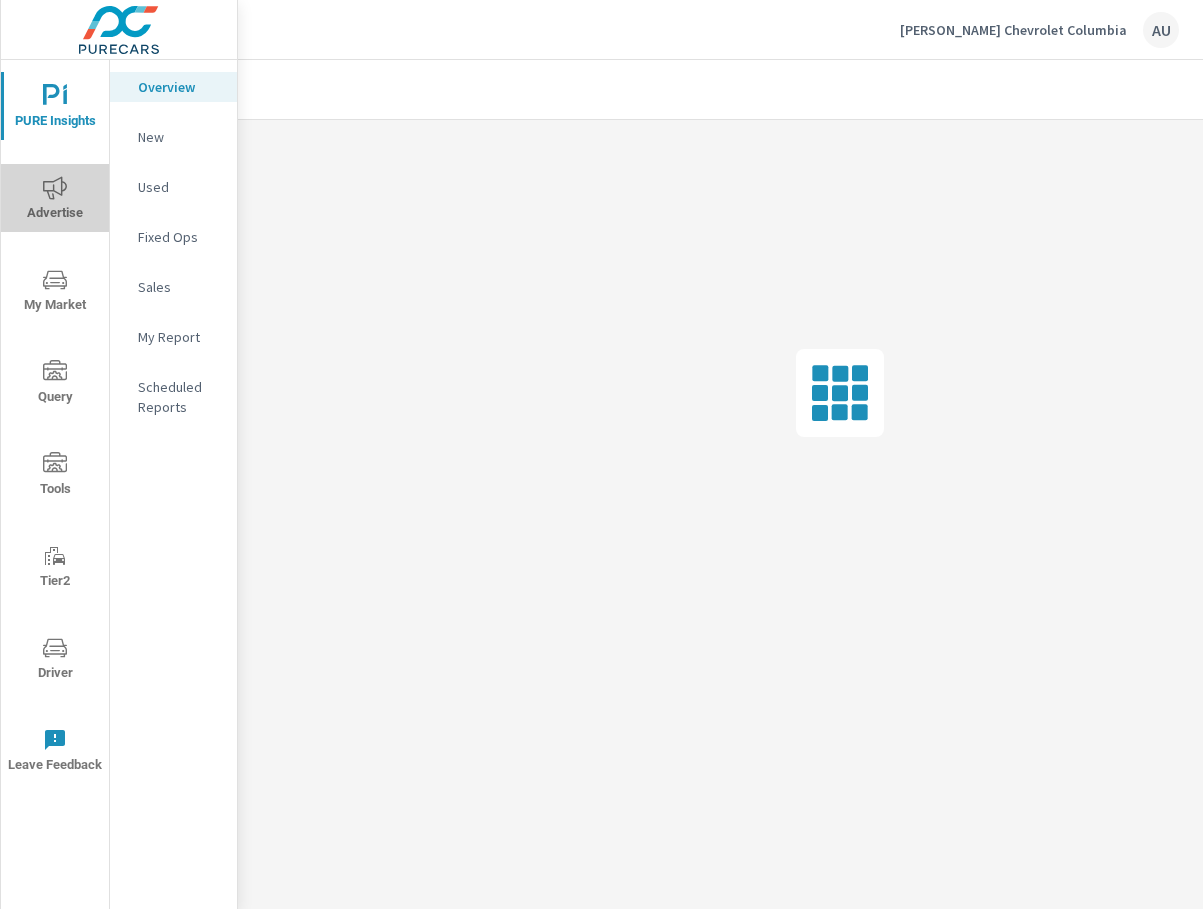 click on "Advertise" at bounding box center [55, 200] 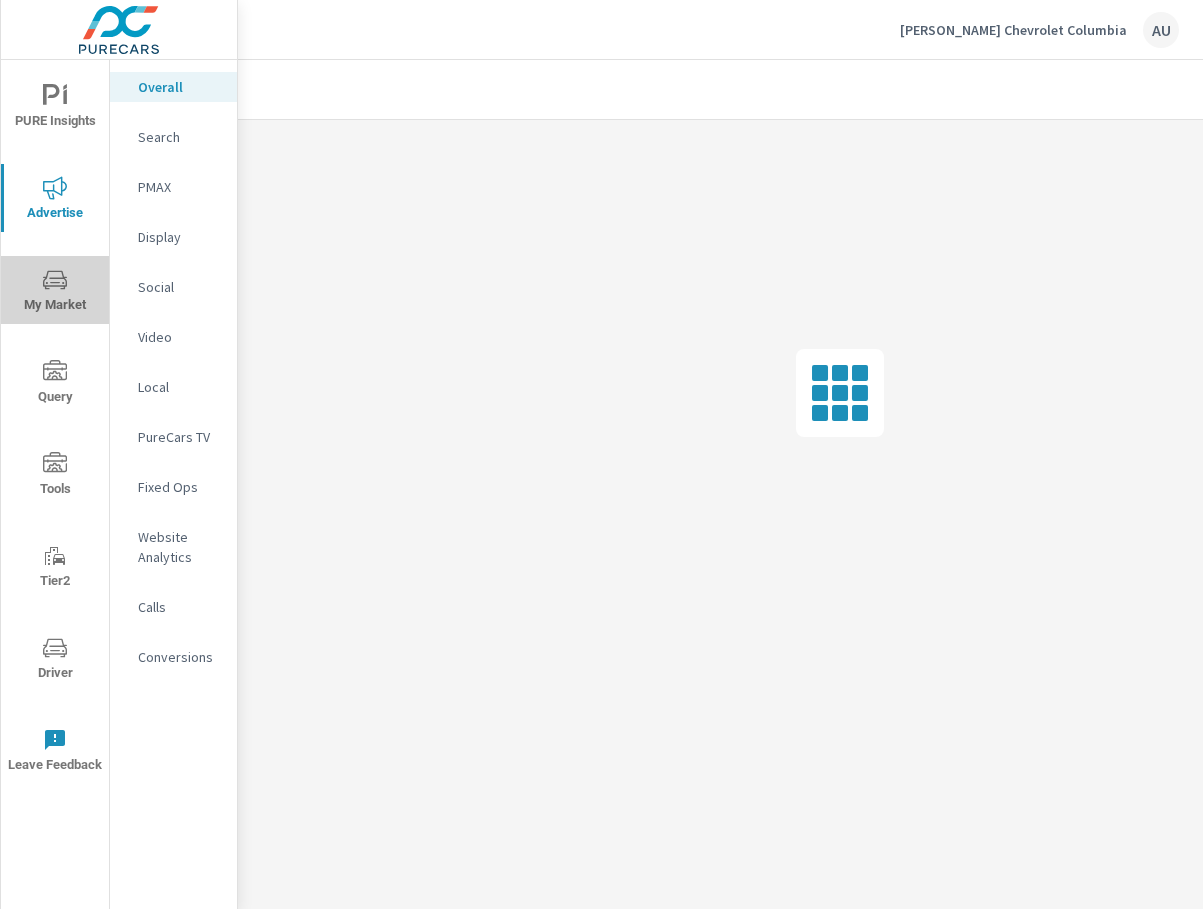 click on "My Market" at bounding box center (55, 292) 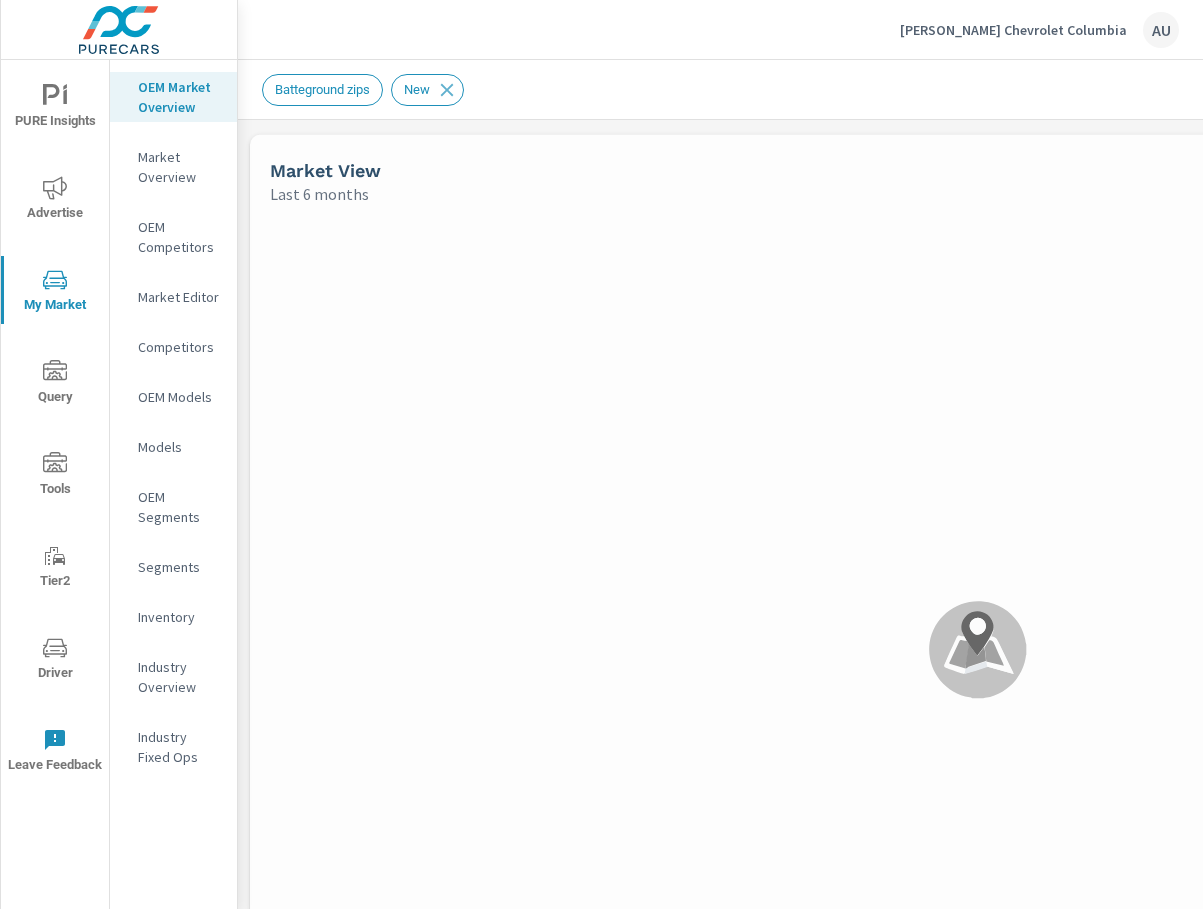 scroll, scrollTop: 1, scrollLeft: 0, axis: vertical 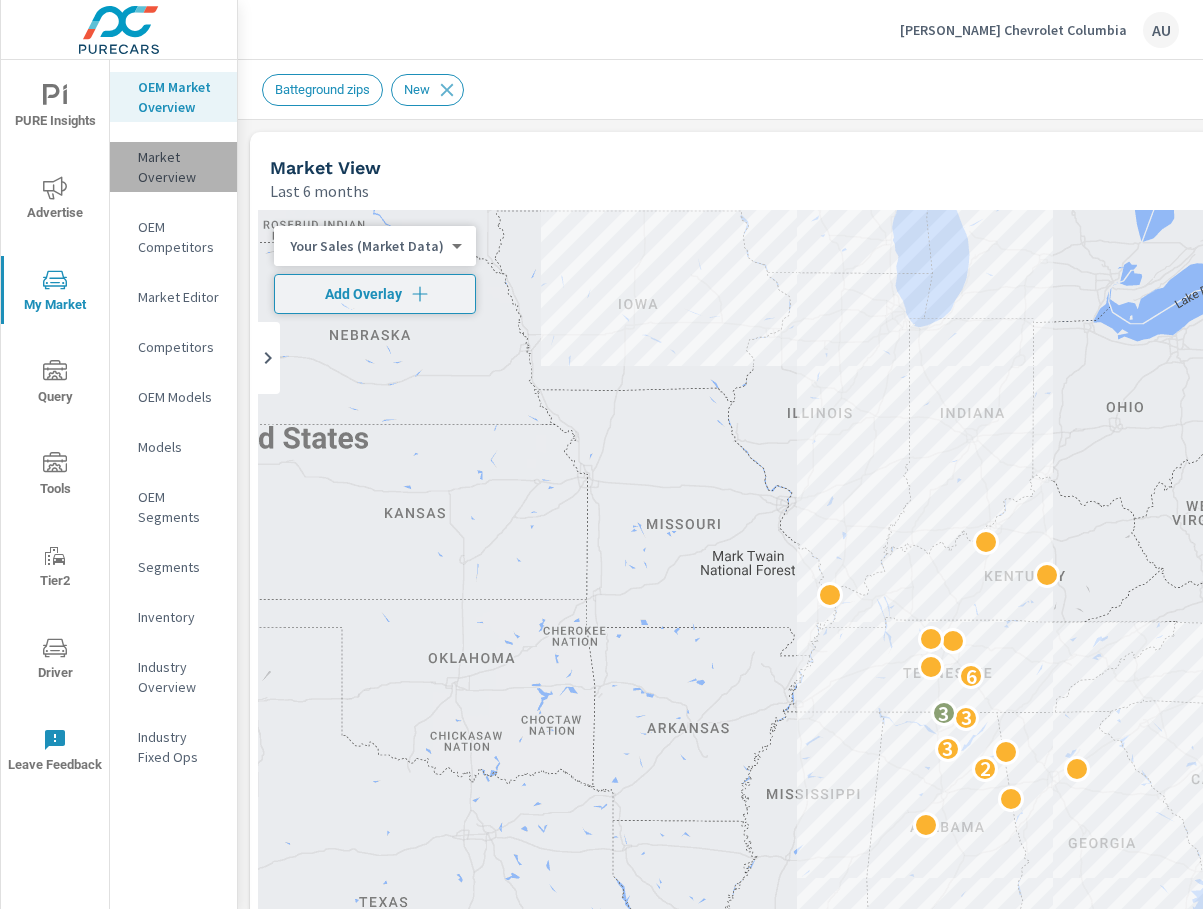 click on "Market Overview" at bounding box center [179, 167] 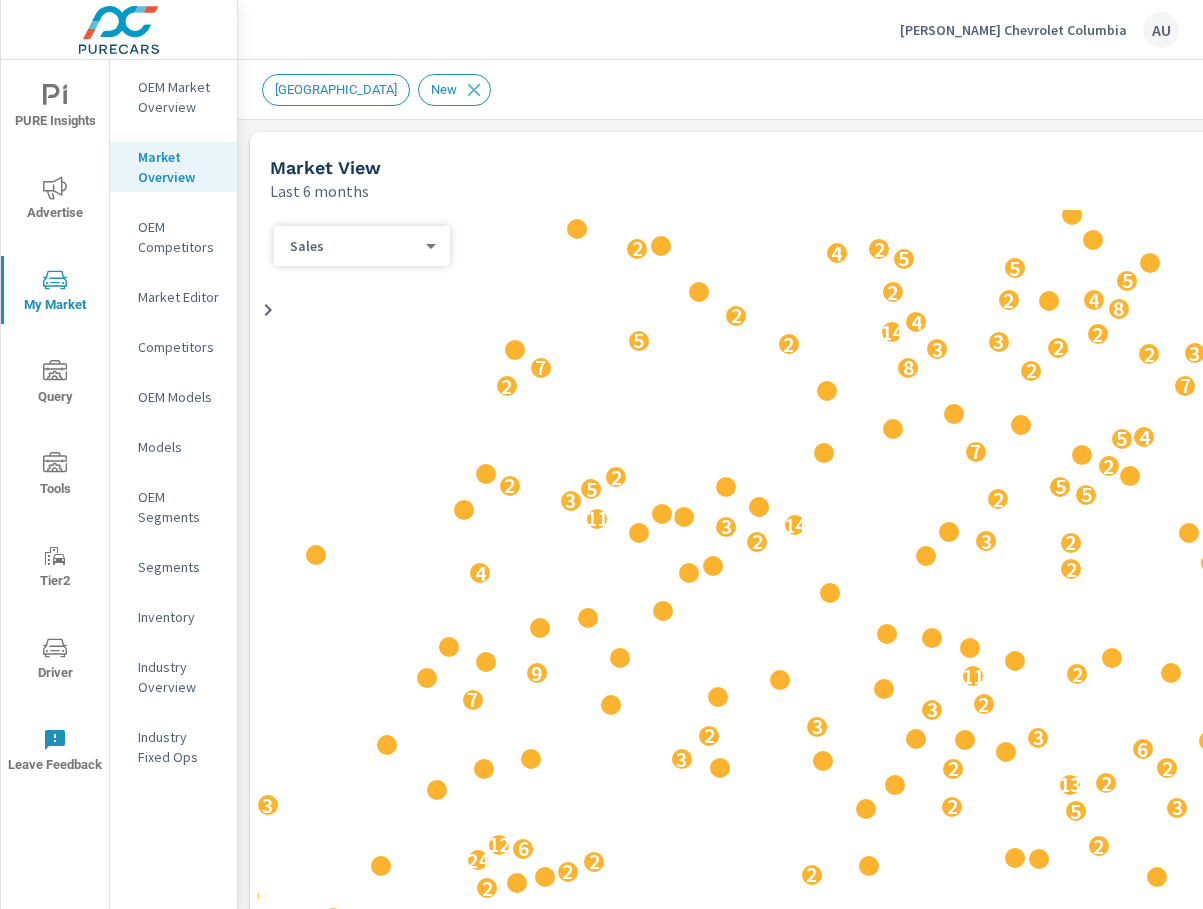 scroll, scrollTop: 1, scrollLeft: 0, axis: vertical 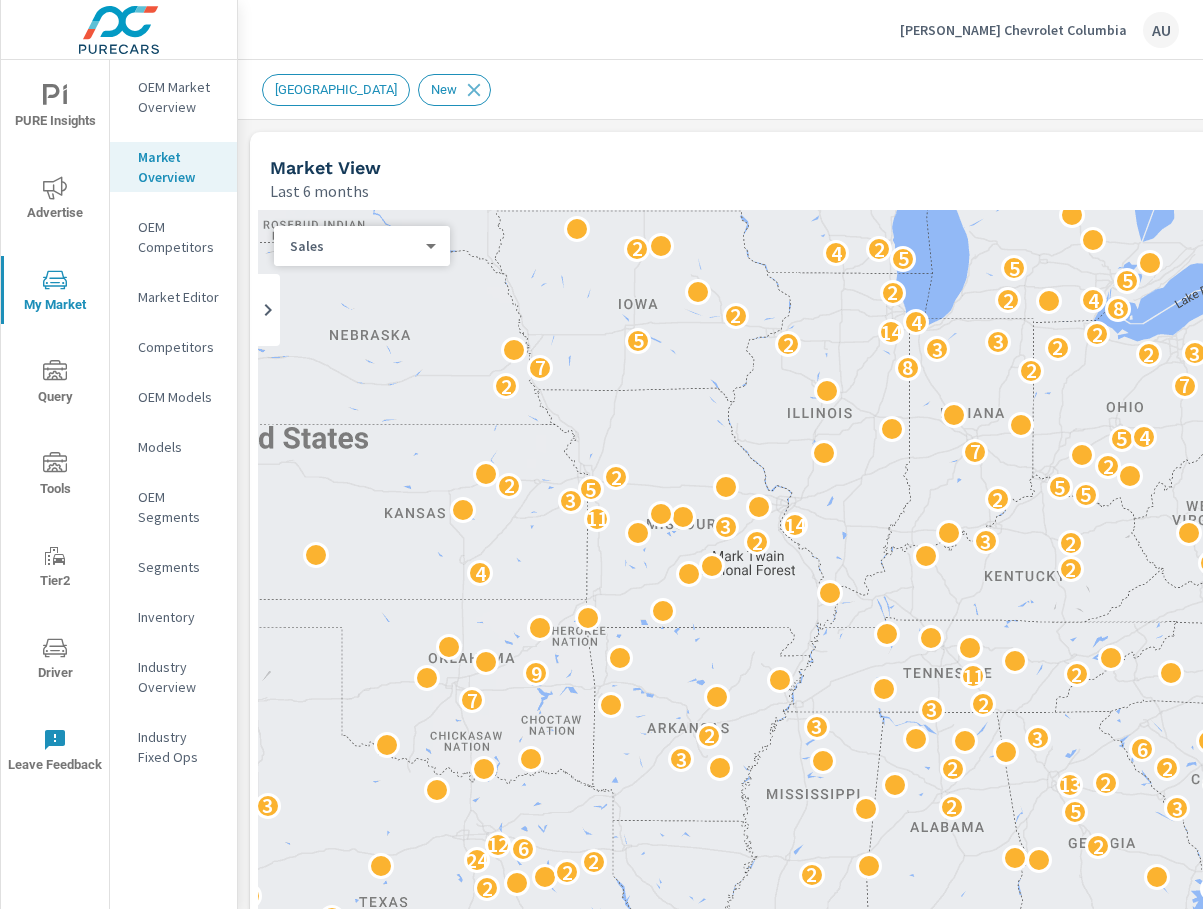 click on "OEM Competitors" at bounding box center [179, 237] 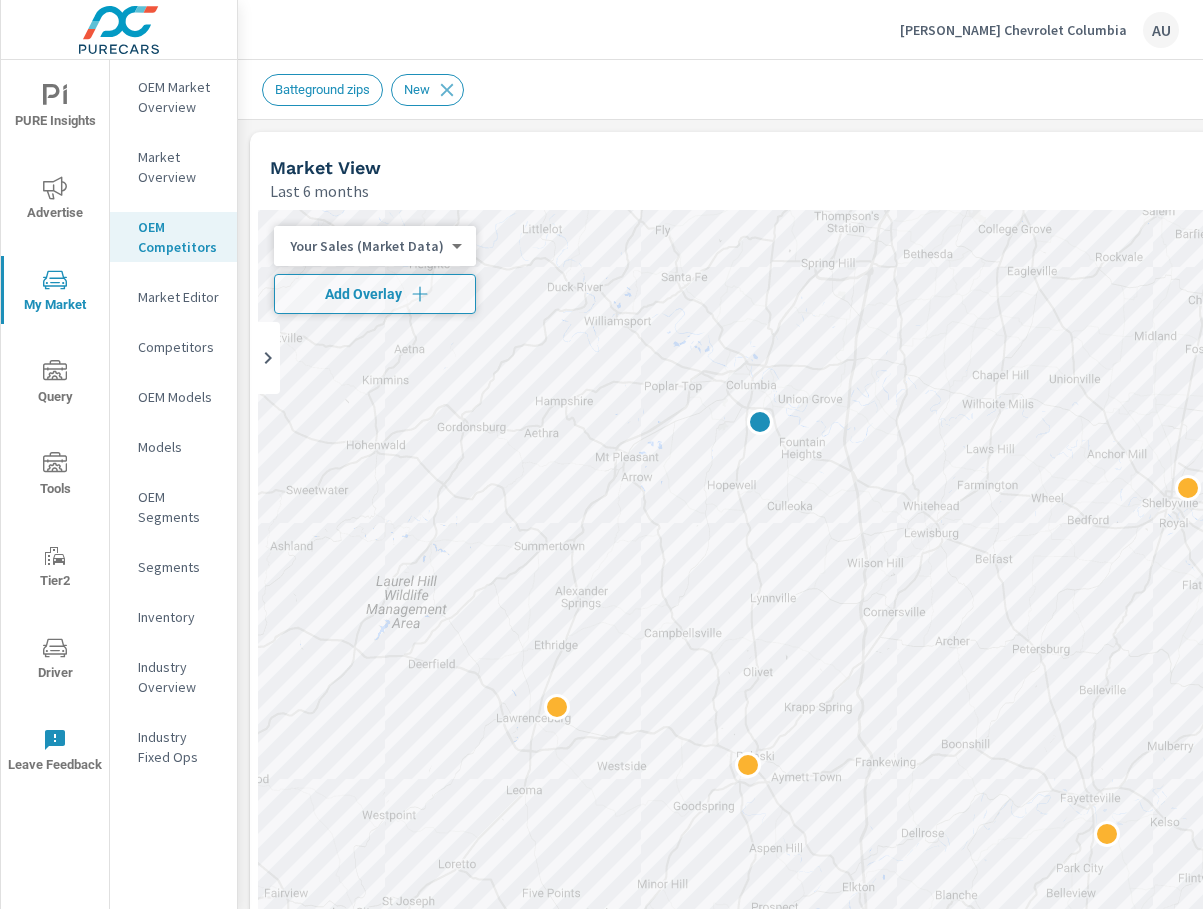 drag, startPoint x: 745, startPoint y: 593, endPoint x: 593, endPoint y: 445, distance: 212.1509 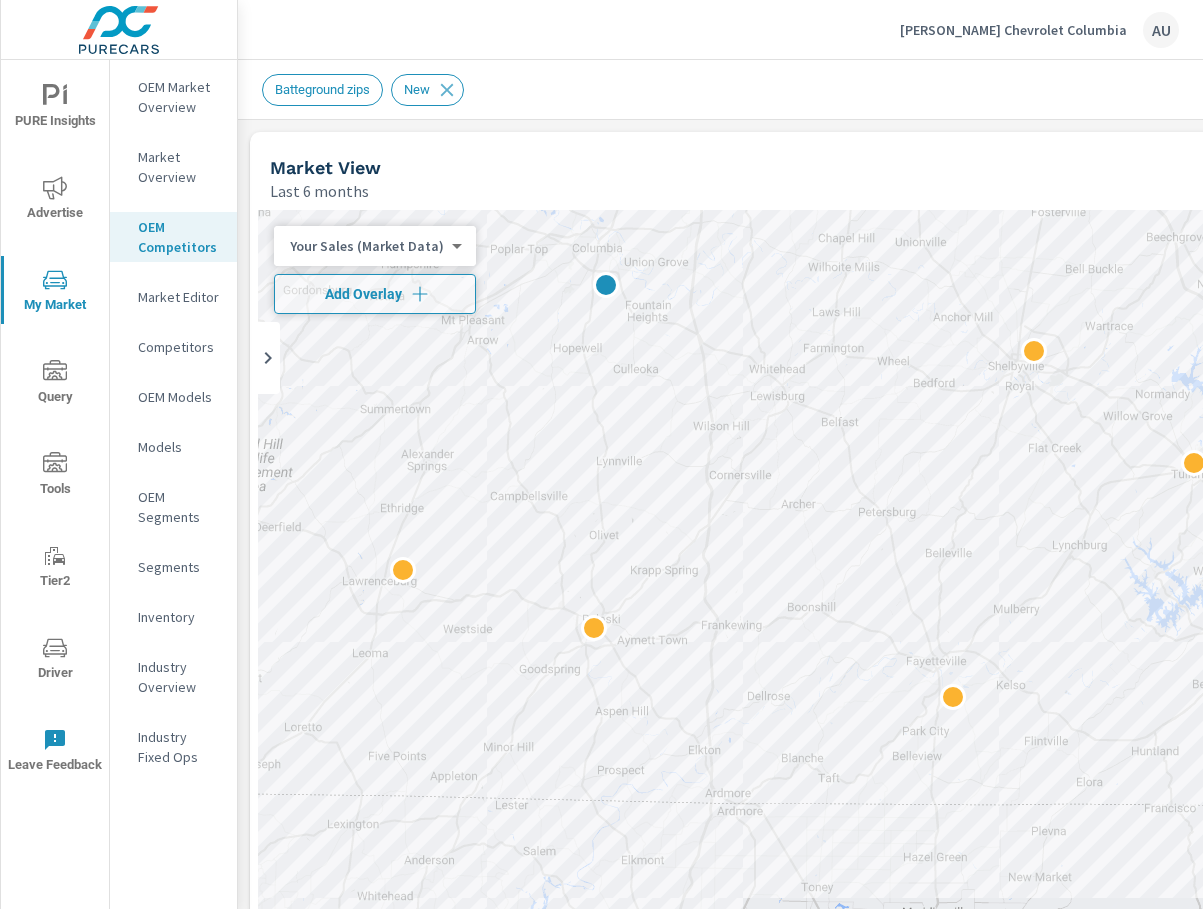 drag, startPoint x: 575, startPoint y: 441, endPoint x: 585, endPoint y: 480, distance: 40.261642 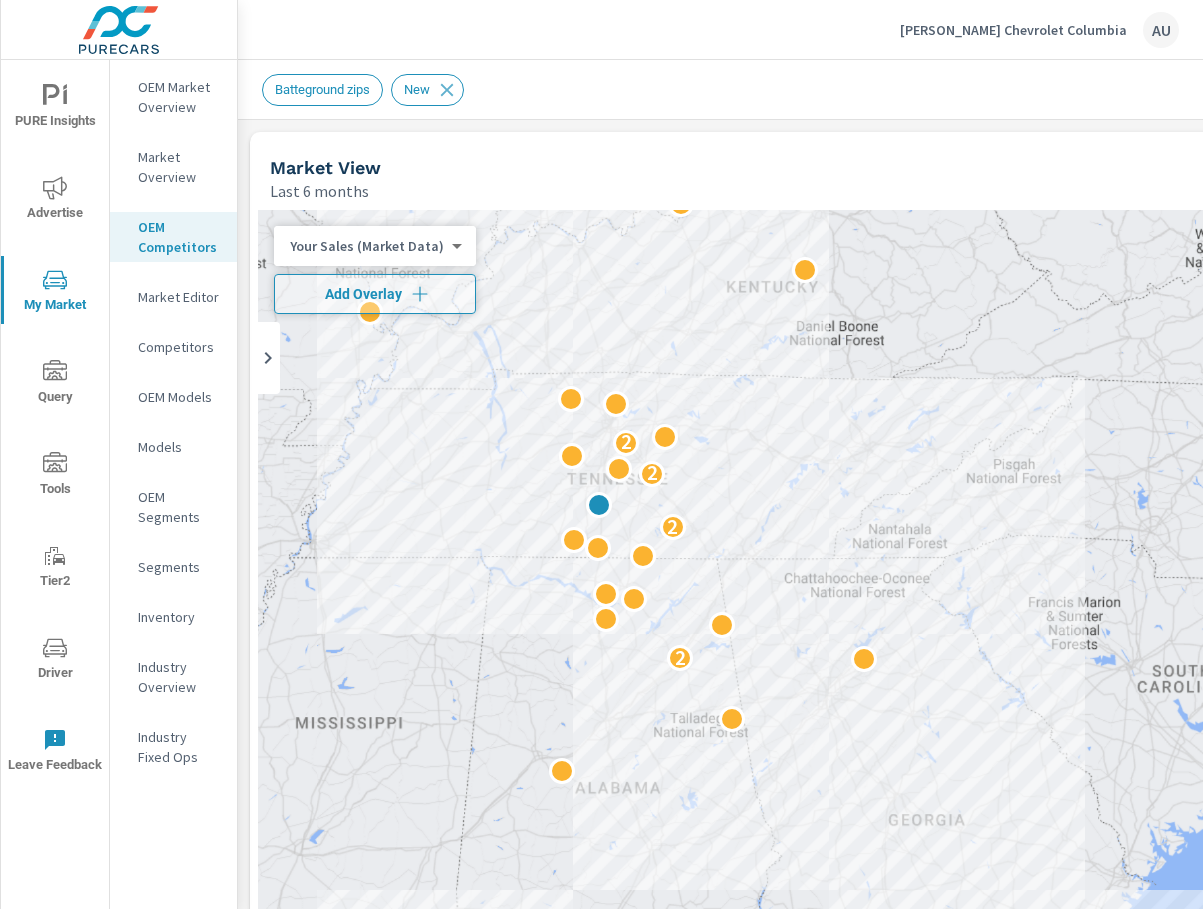 scroll, scrollTop: 1, scrollLeft: 0, axis: vertical 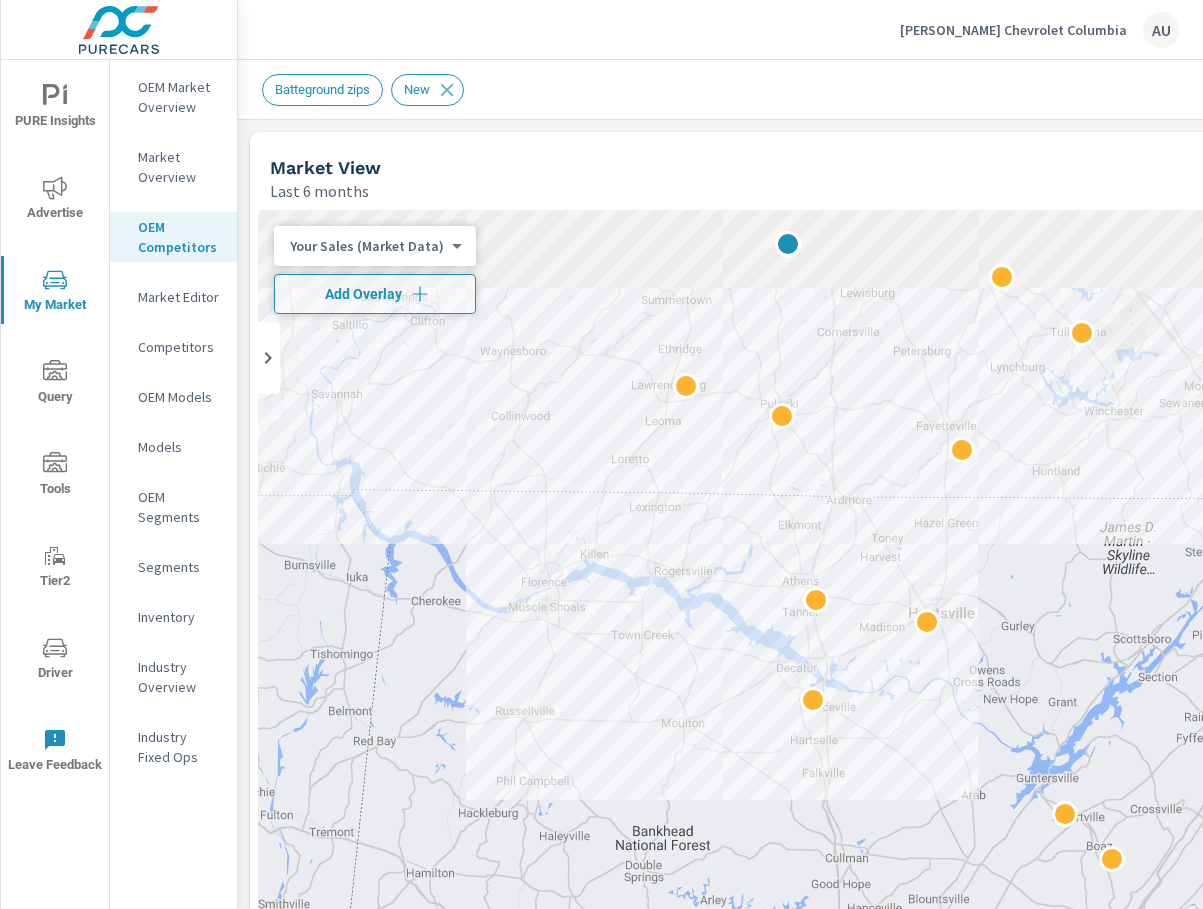 drag, startPoint x: 605, startPoint y: 758, endPoint x: 501, endPoint y: 923, distance: 195.04102 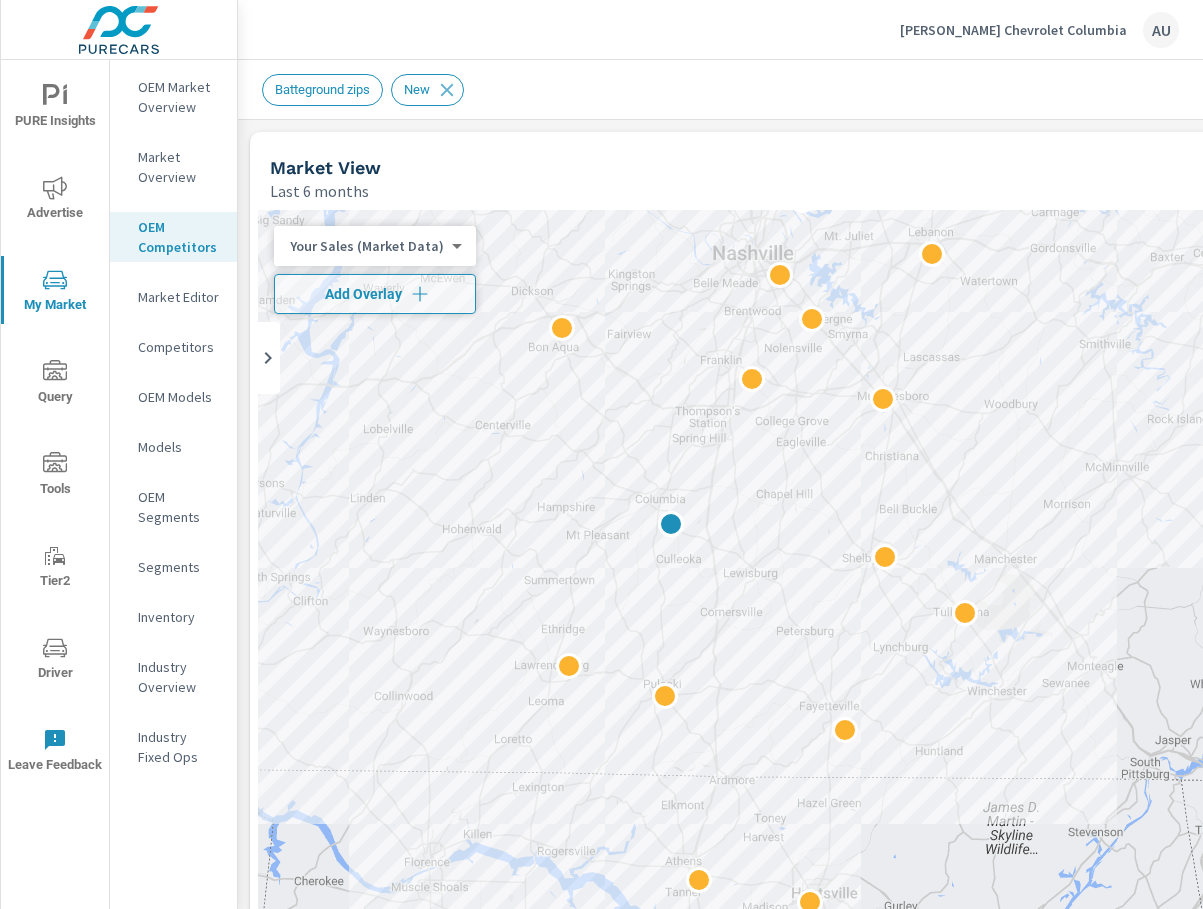 drag, startPoint x: 653, startPoint y: 594, endPoint x: 631, endPoint y: 725, distance: 132.83449 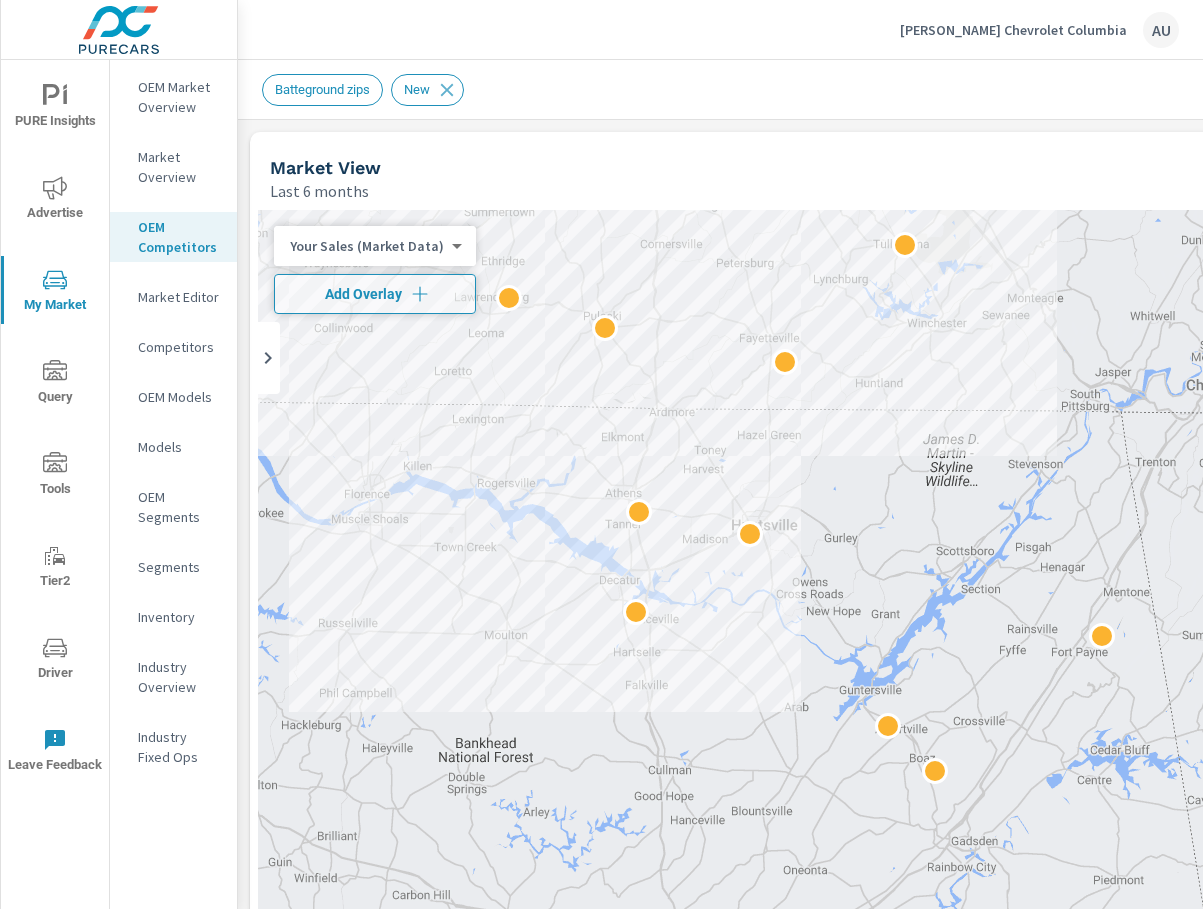 drag, startPoint x: 1026, startPoint y: 468, endPoint x: 962, endPoint y: 124, distance: 349.90283 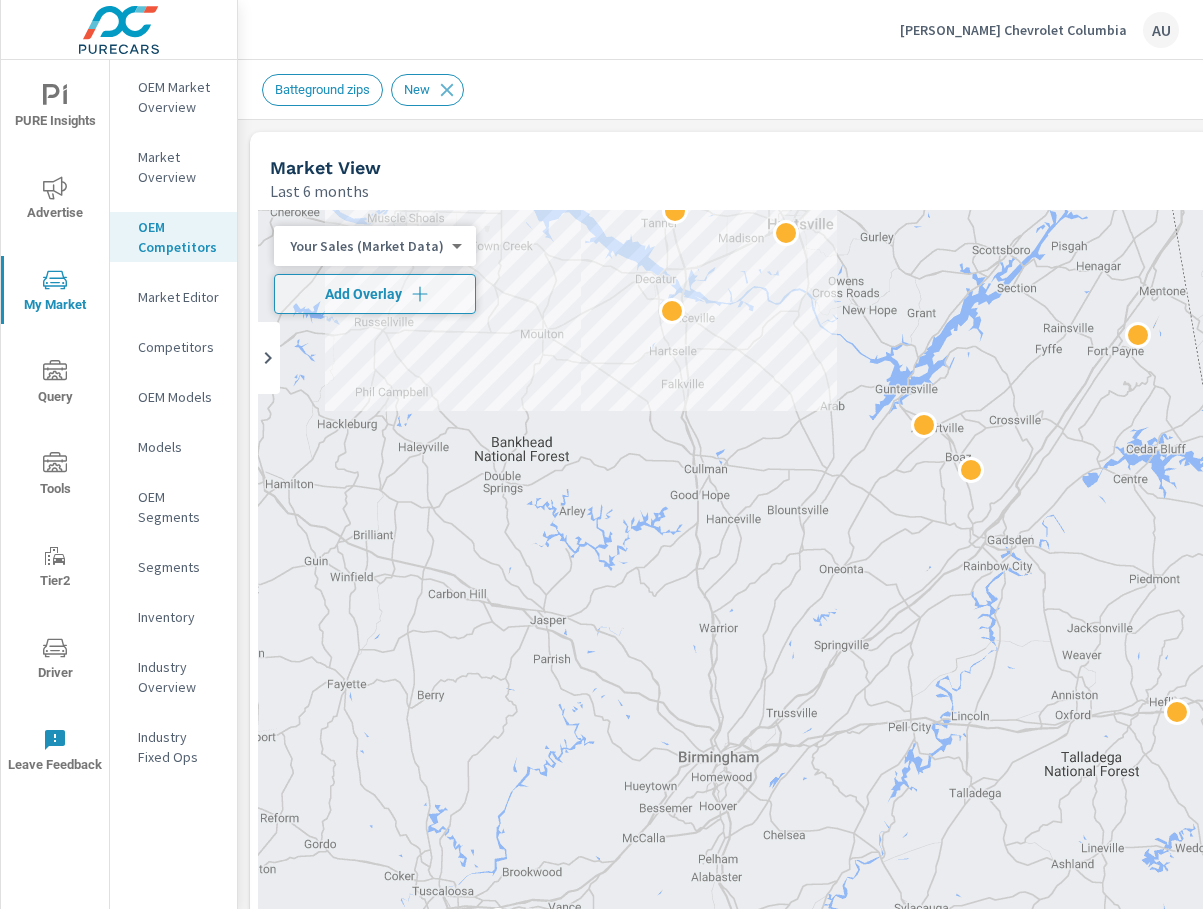 drag, startPoint x: 879, startPoint y: 764, endPoint x: 918, endPoint y: 478, distance: 288.64685 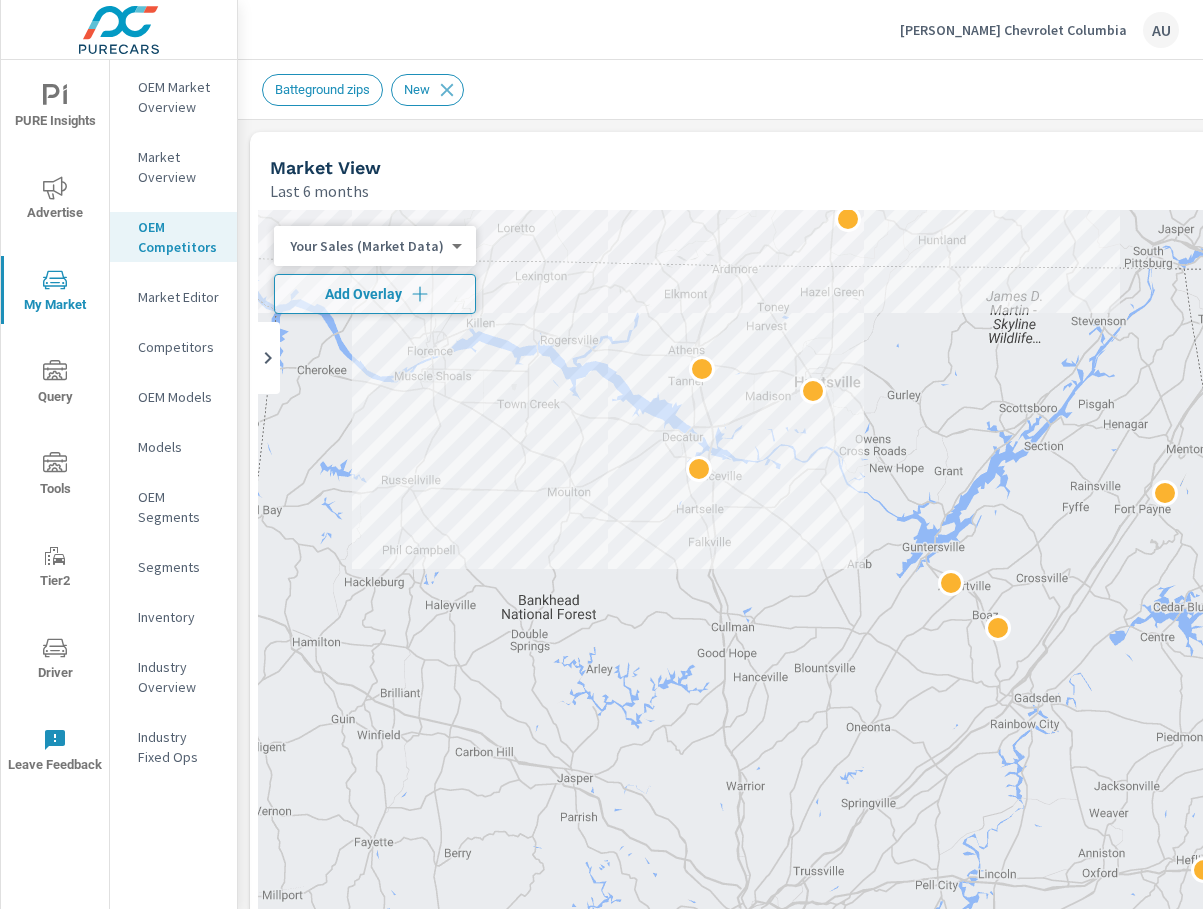 drag, startPoint x: 660, startPoint y: 602, endPoint x: 710, endPoint y: 923, distance: 324.87076 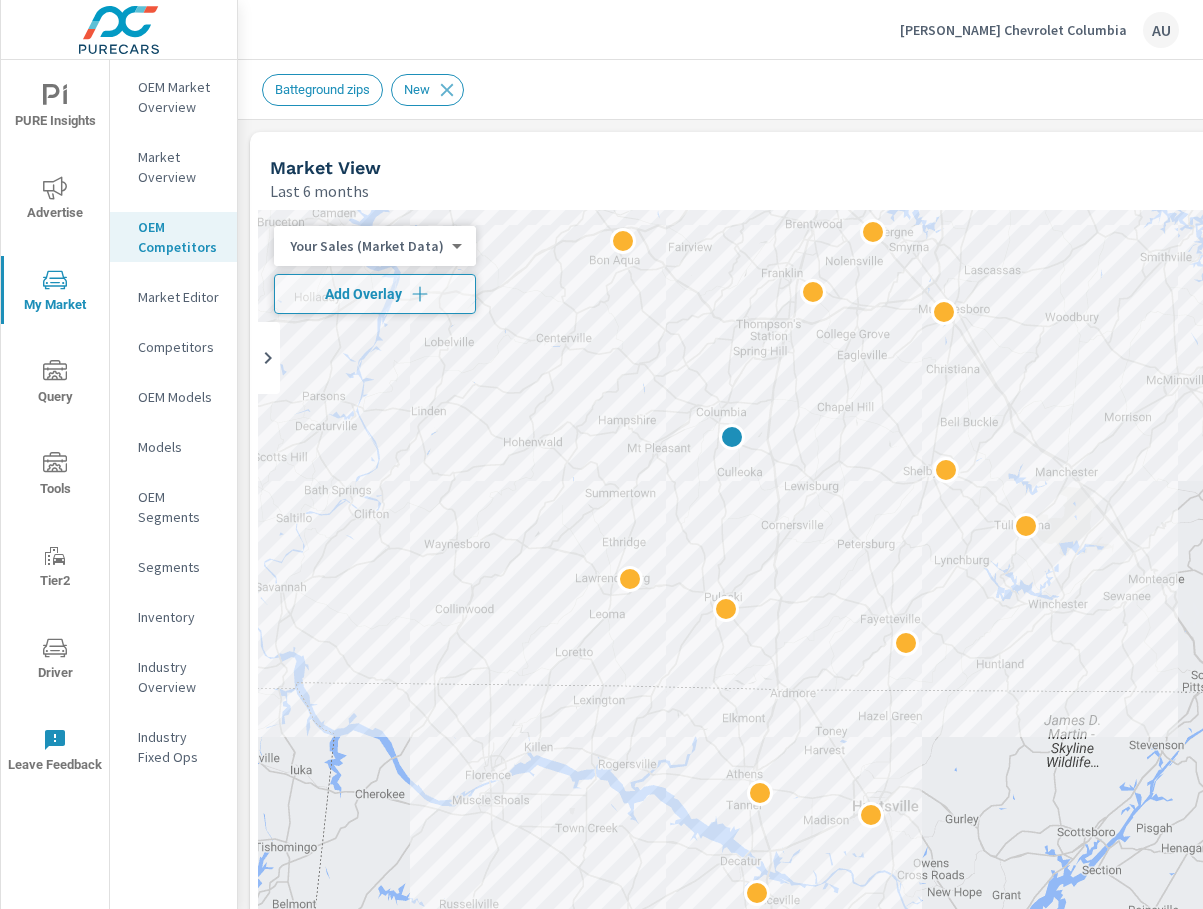 drag, startPoint x: 560, startPoint y: 872, endPoint x: 533, endPoint y: 697, distance: 177.0706 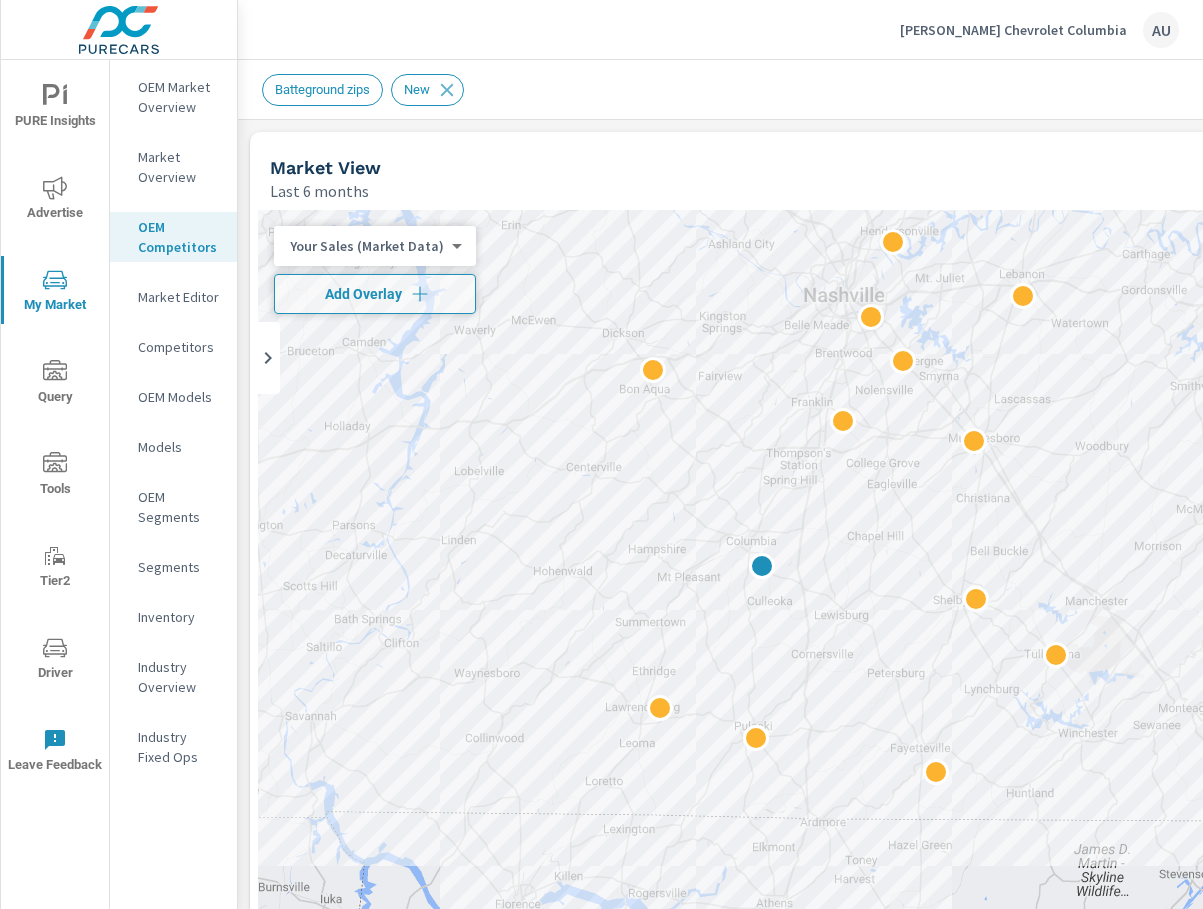 drag, startPoint x: 504, startPoint y: 623, endPoint x: 541, endPoint y: 760, distance: 141.90842 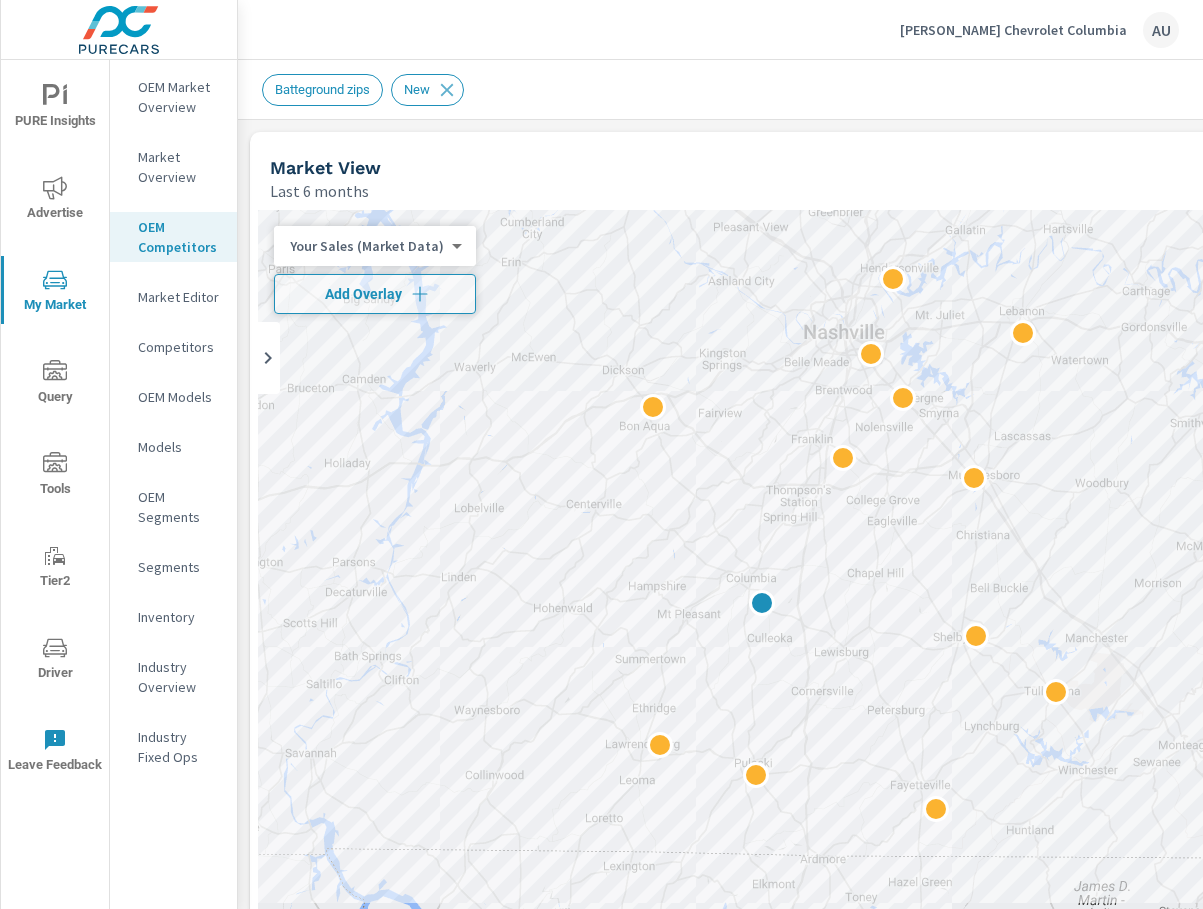 click on "To navigate, press the arrow keys." at bounding box center [978, 616] 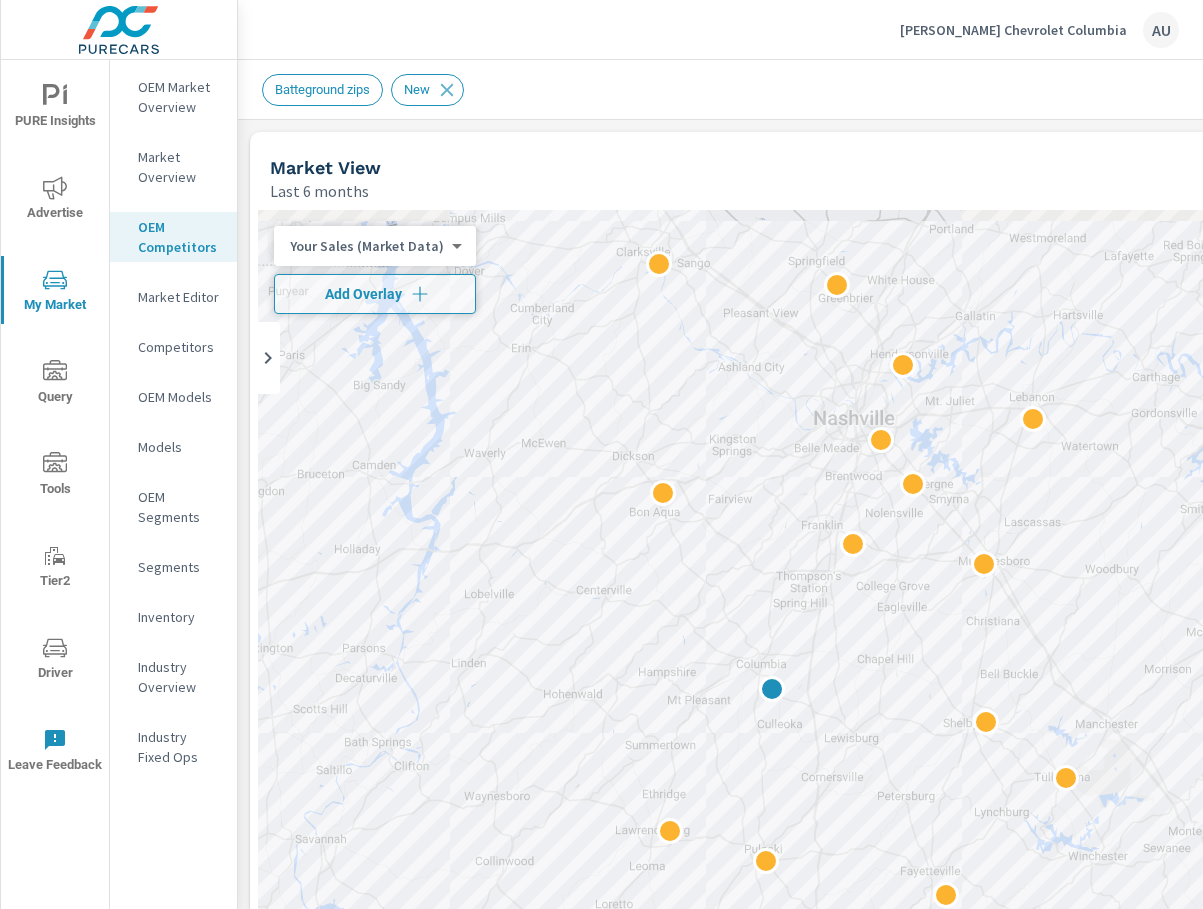 drag, startPoint x: 453, startPoint y: 645, endPoint x: 463, endPoint y: 740, distance: 95.524864 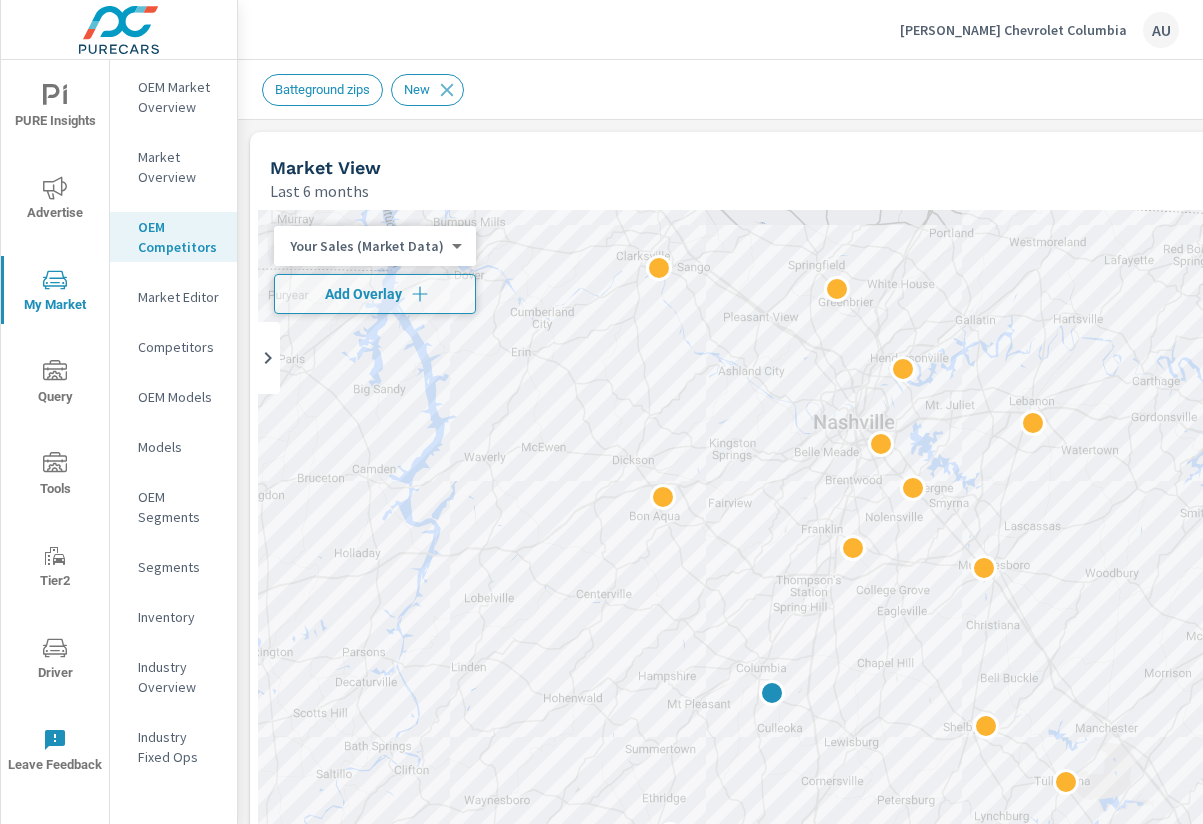 click on "Stan McNabb Chevrolet Columbia AU" at bounding box center (720, 29) 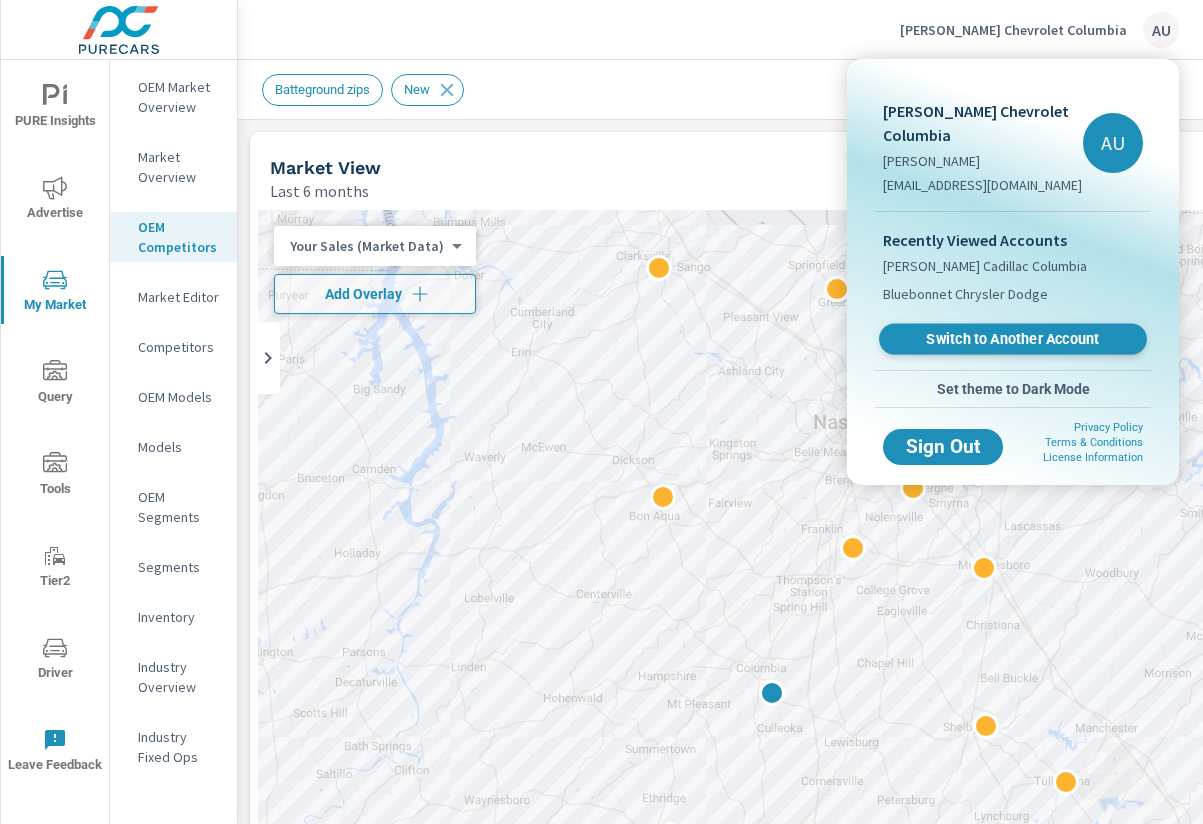 click on "Switch to Another Account" at bounding box center [1012, 339] 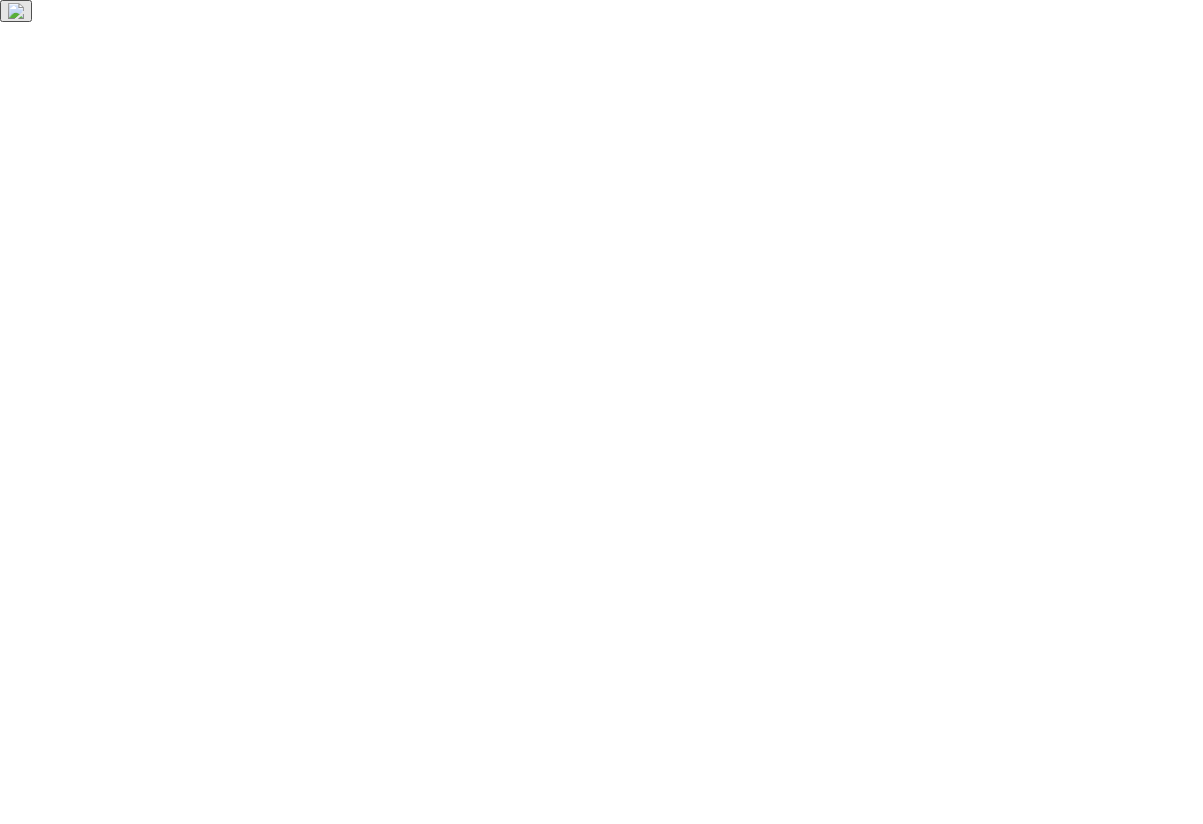 scroll, scrollTop: 0, scrollLeft: 0, axis: both 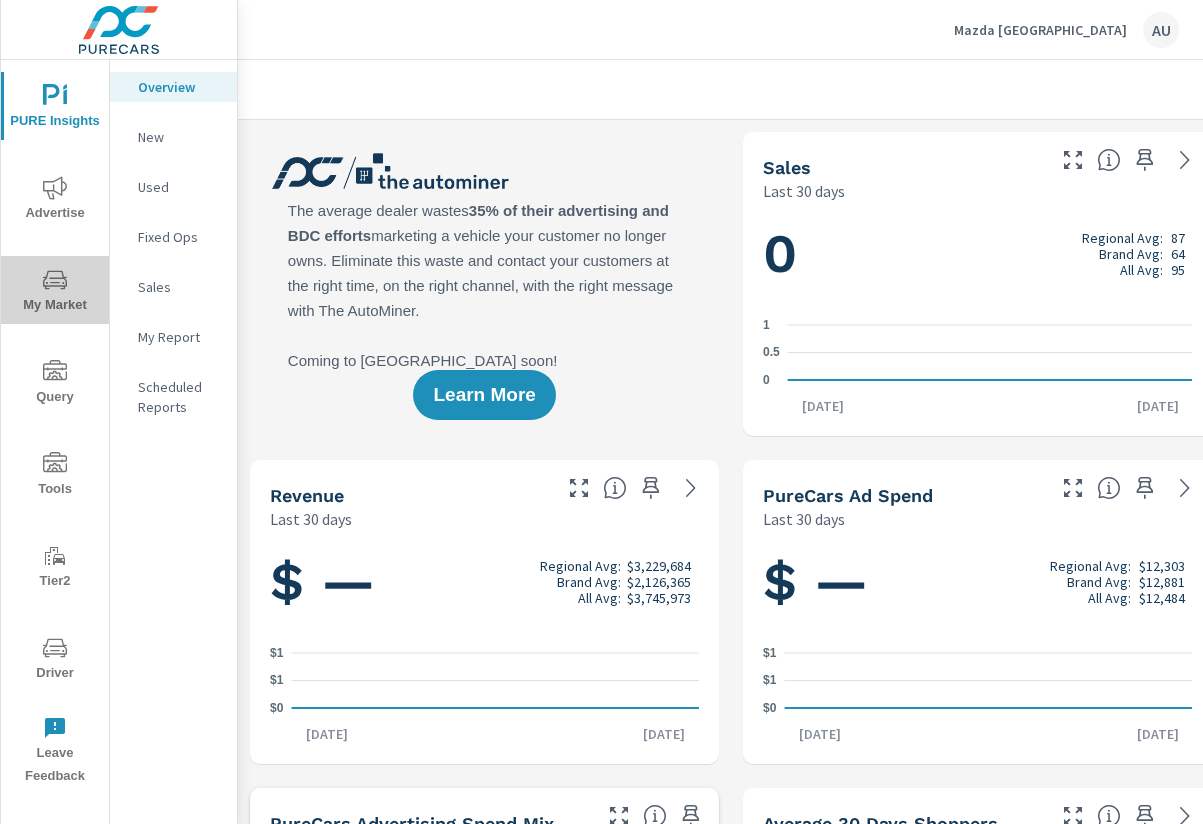 click 